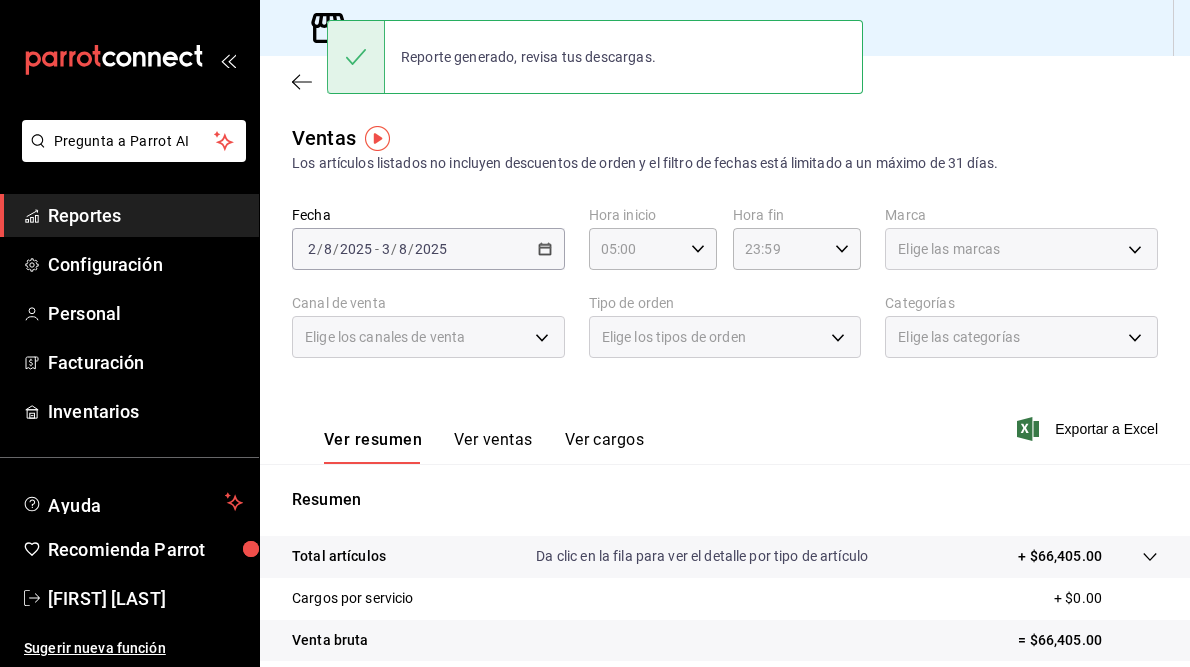 scroll, scrollTop: 0, scrollLeft: 0, axis: both 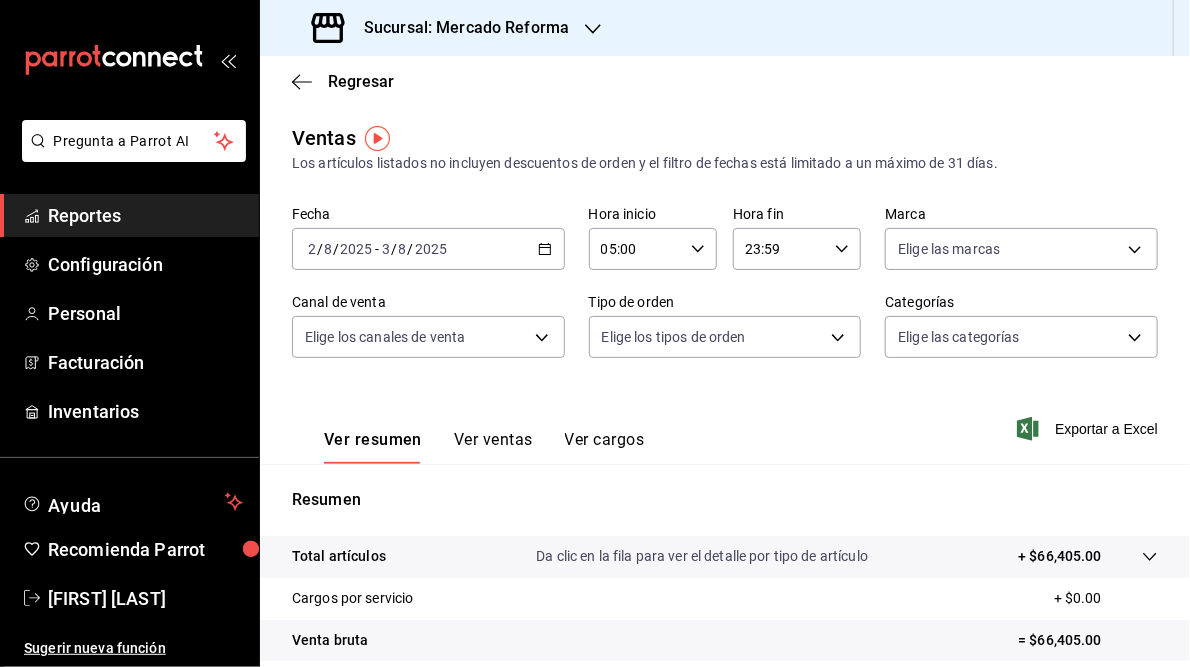 click 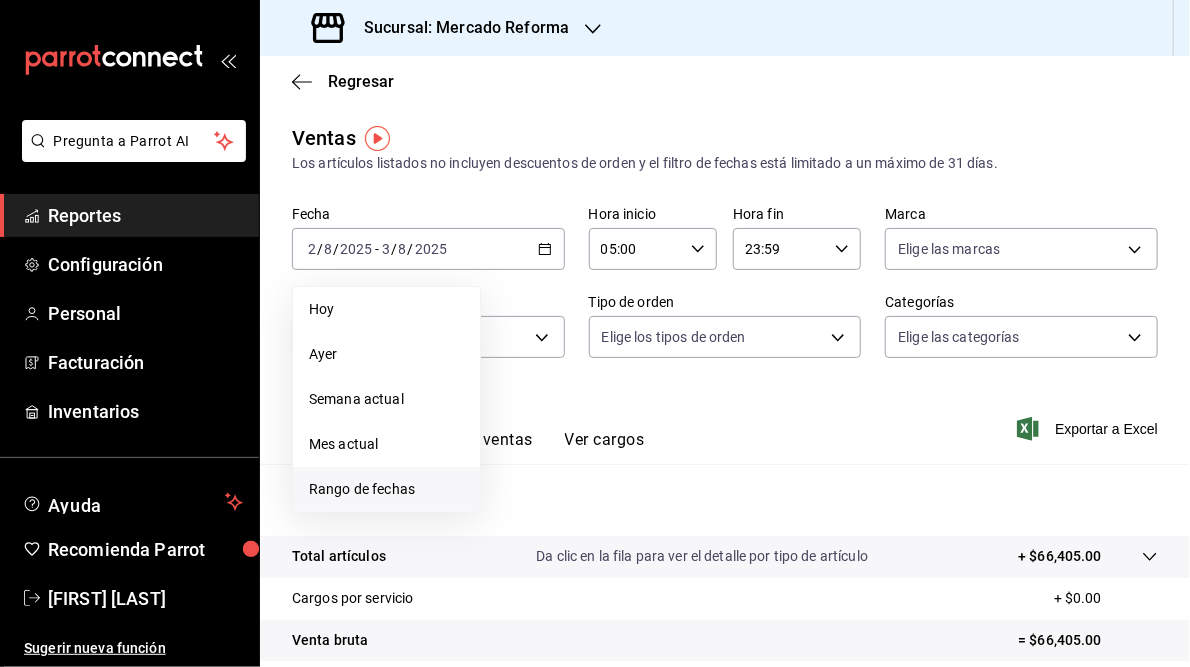 click on "Rango de fechas" at bounding box center [386, 489] 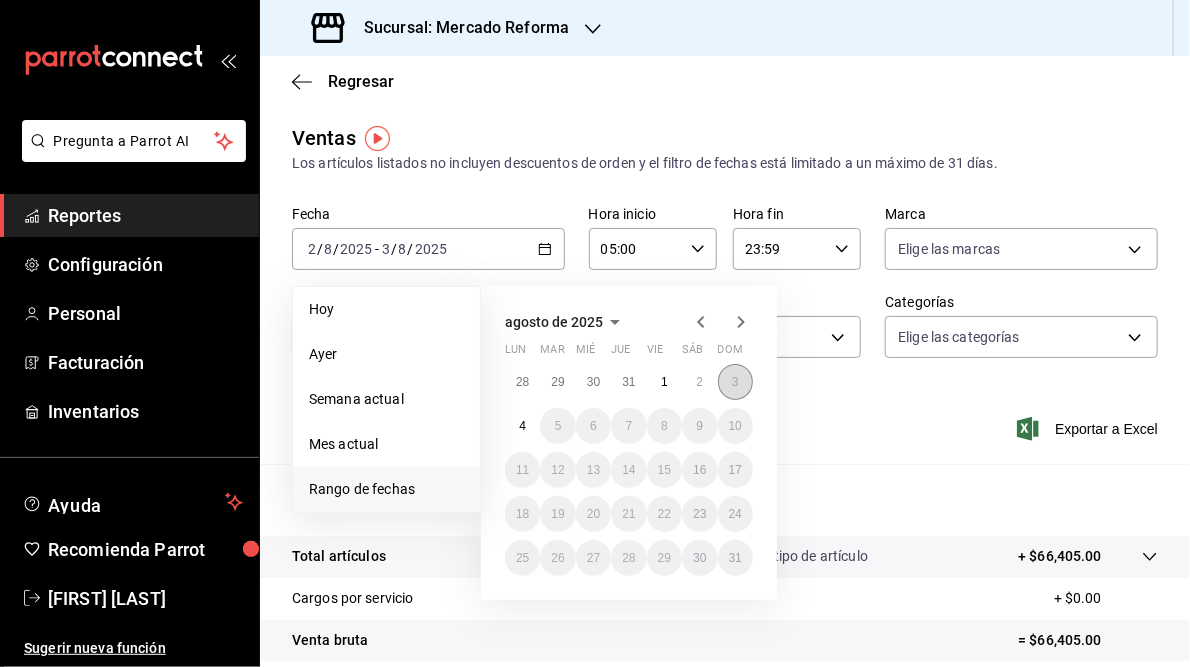 click on "3" at bounding box center [735, 382] 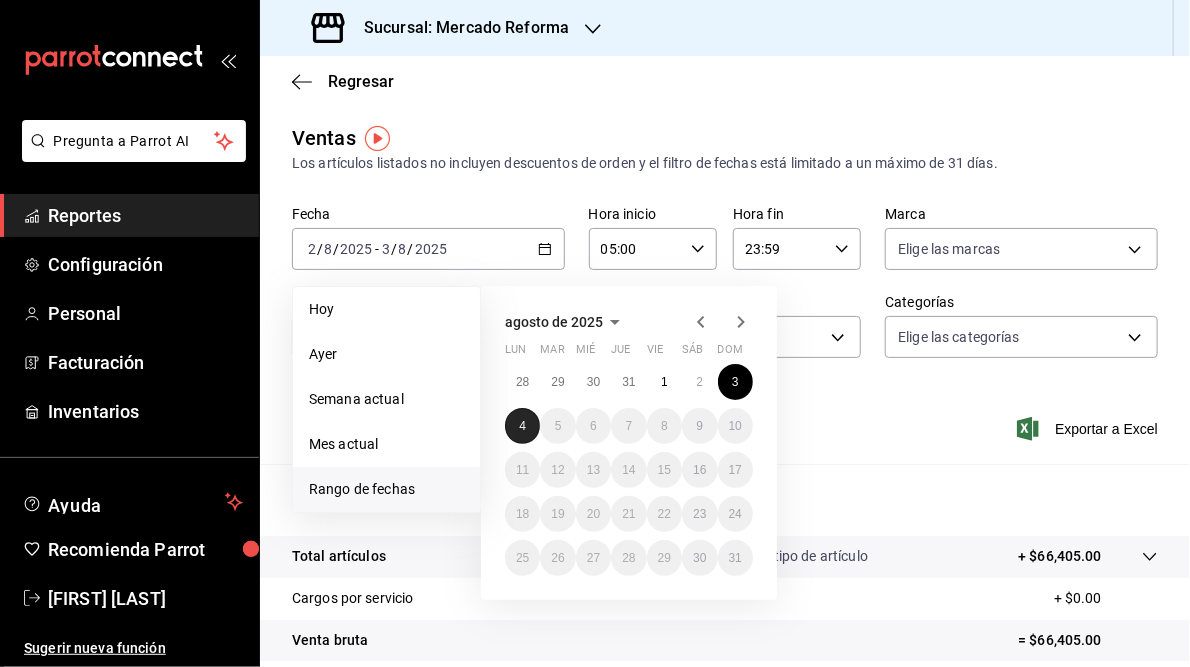 click on "4" at bounding box center [522, 426] 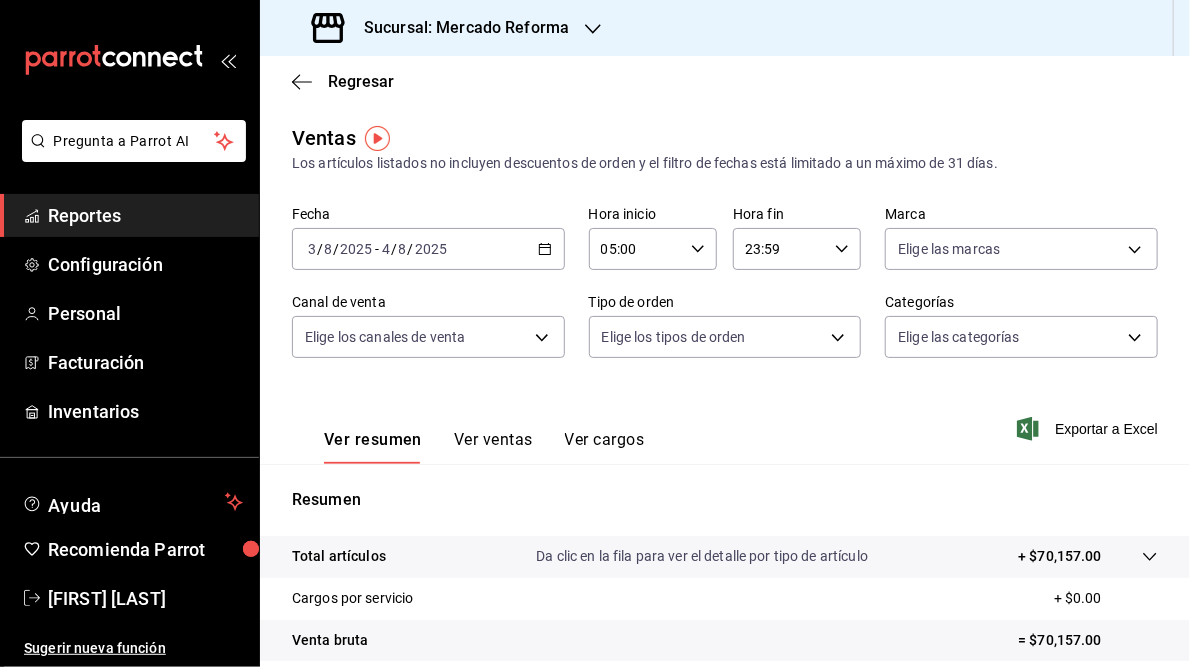 scroll, scrollTop: 290, scrollLeft: 0, axis: vertical 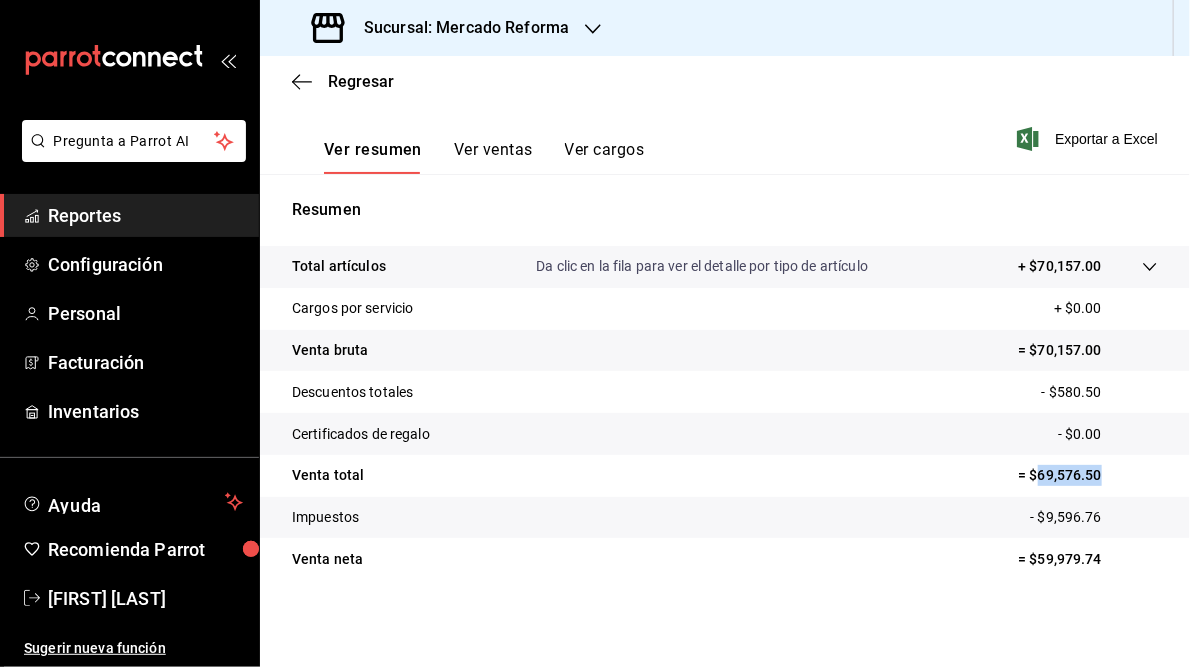drag, startPoint x: 1025, startPoint y: 472, endPoint x: 1126, endPoint y: 471, distance: 101.00495 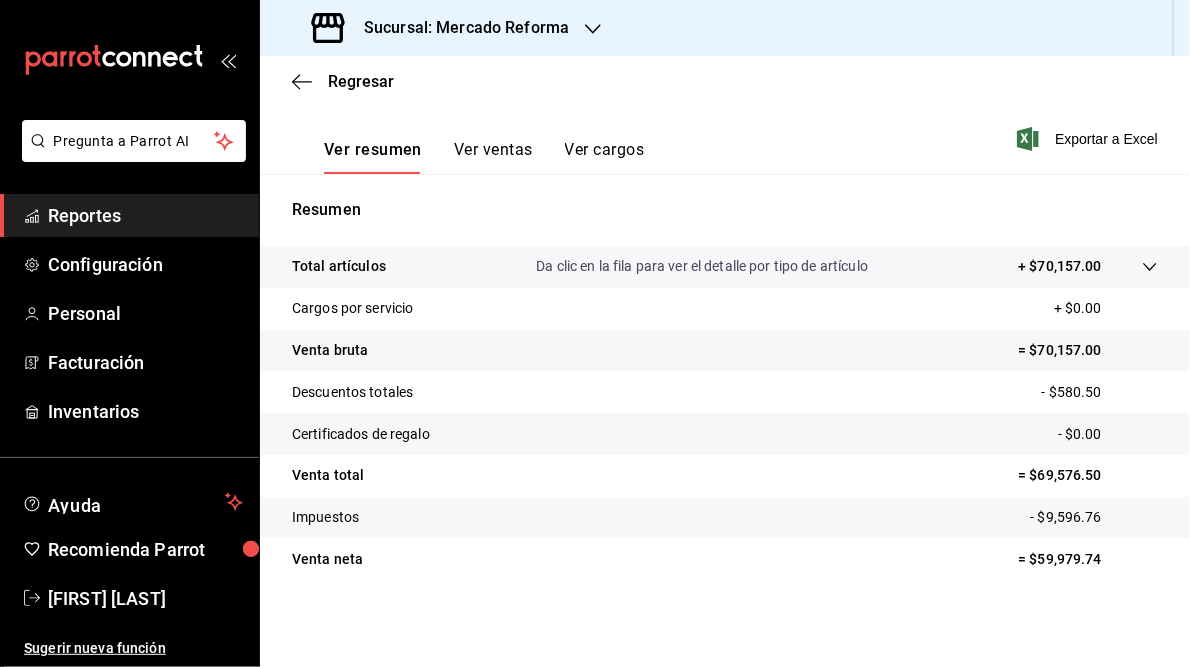 click on "Sucursal: Mercado Reforma" at bounding box center [458, 28] 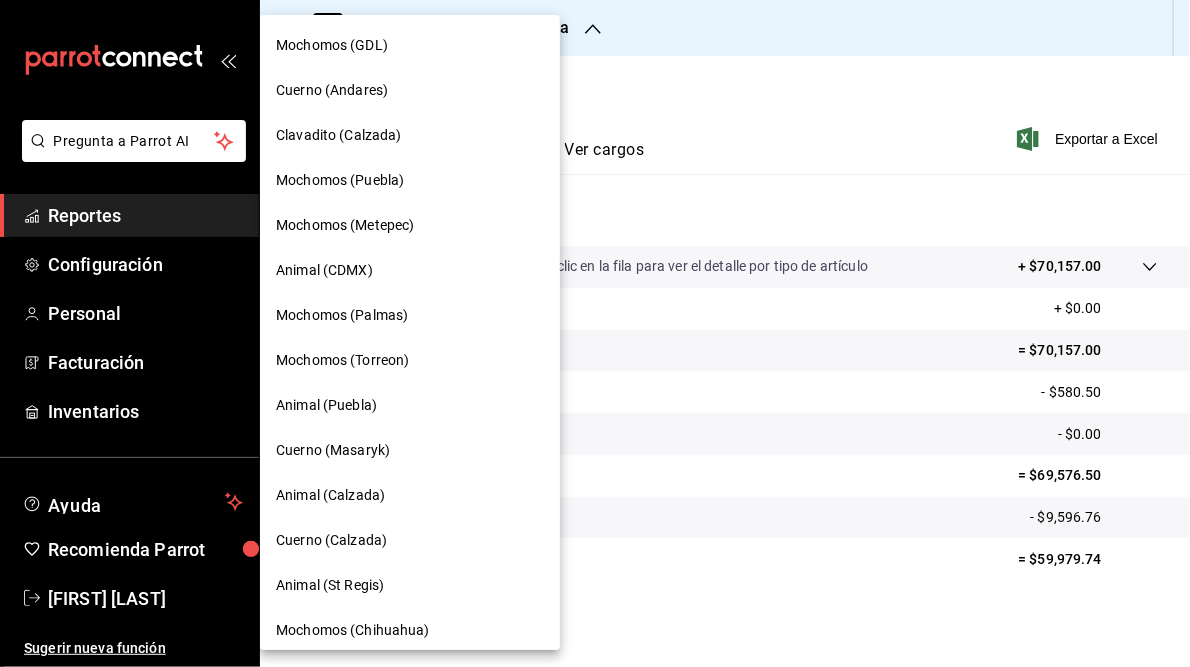 click on "Mochomos (GDL)" at bounding box center [332, 45] 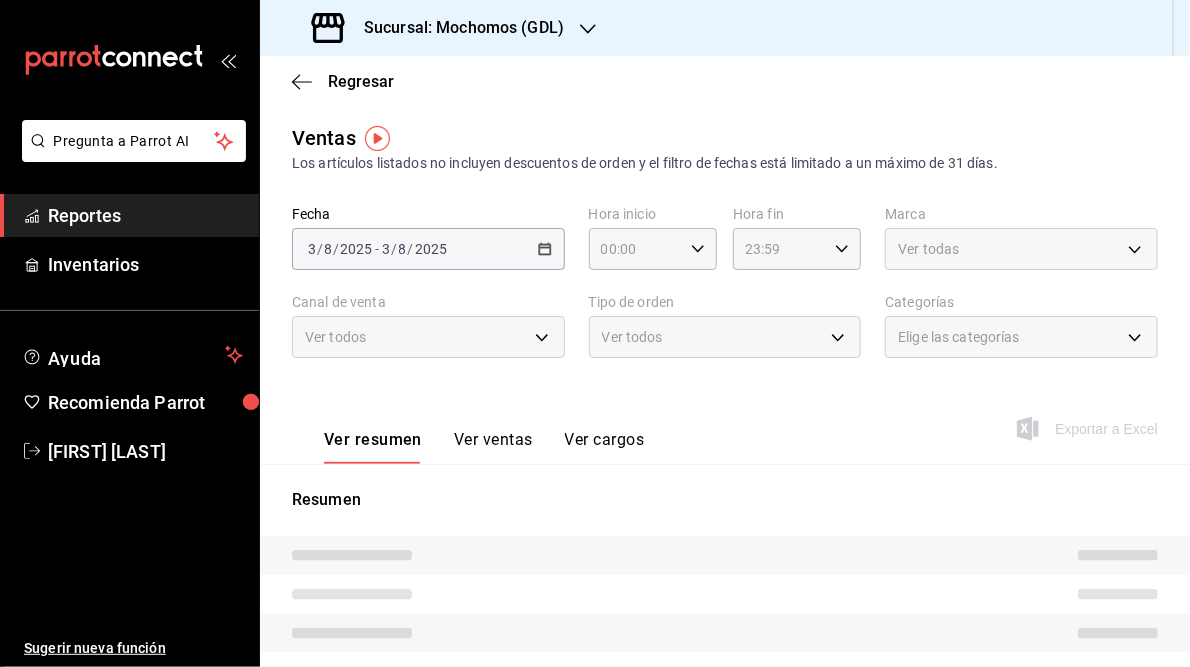 type on "05:00" 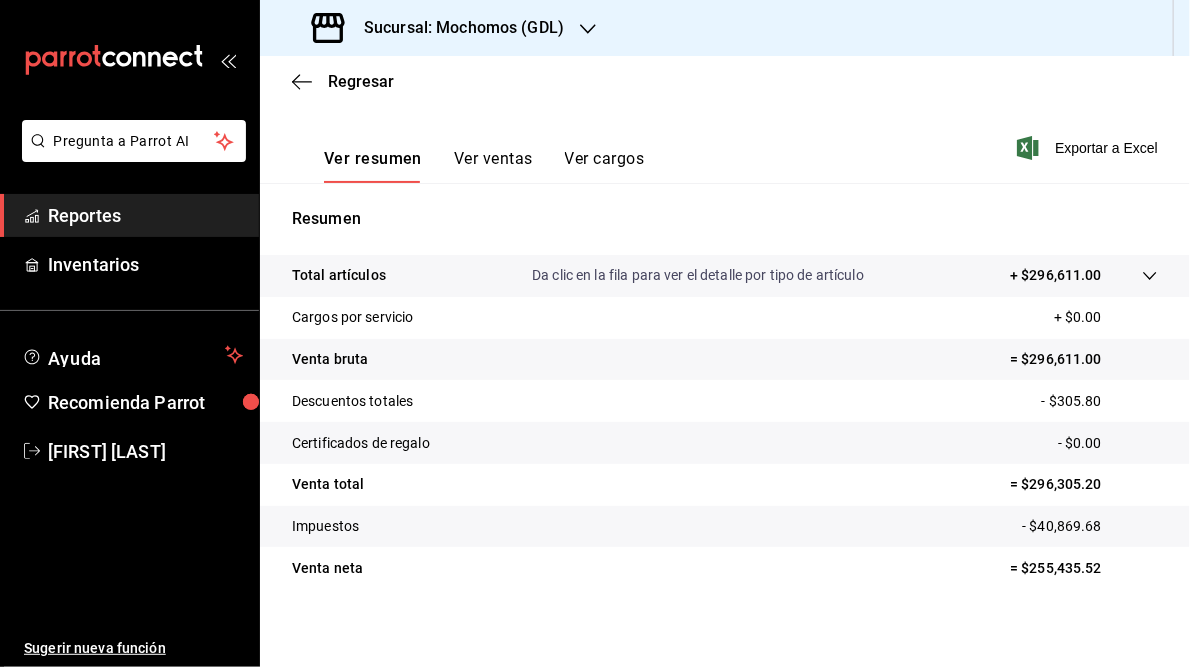 scroll, scrollTop: 0, scrollLeft: 0, axis: both 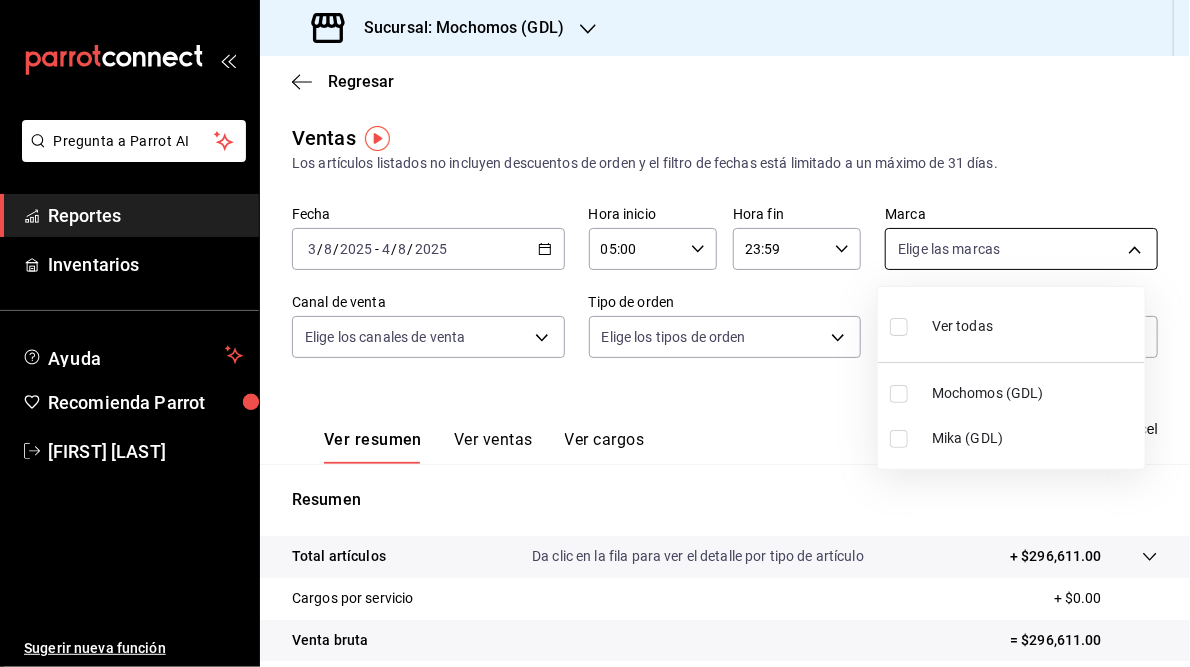click on "Pregunta a Parrot AI Reportes   Inventarios   Ayuda Recomienda Parrot   [FIRST] [LAST]   Sugerir nueva función   Sucursal: Mochomos ([CITY]) Regresar Ventas Los artículos listados no incluyen descuentos de orden y el filtro de fechas está limitado a un máximo de 31 días. Fecha 2025-08-03 3 / 8 / 2025 - 2025-08-04 4 / 8 / 2025 Hora inicio 05:00 Hora inicio Hora fin 23:59 Hora fin Marca Elige las marcas Canal de venta Elige los canales de venta Tipo de orden Elige los tipos de orden Categorías Elige las categorías Ver resumen Ver ventas Ver cargos Exportar a Excel Resumen Total artículos Da clic en la fila para ver el detalle por tipo de artículo + $296,611.00 Cargos por servicio + $0.00 Venta bruta = $296,611.00 Descuentos totales - $305.80 Certificados de regalo - $0.00 Venta total = $296,305.20 Impuestos - $40,869.68 Venta neta = $255,435.52 GANA 1 MES GRATIS EN TU SUSCRIPCIÓN AQUÍ Ver video tutorial Ir a video Pregunta a Parrot AI Reportes   Inventarios   Ayuda   [FIRST] [LAST]" at bounding box center [595, 333] 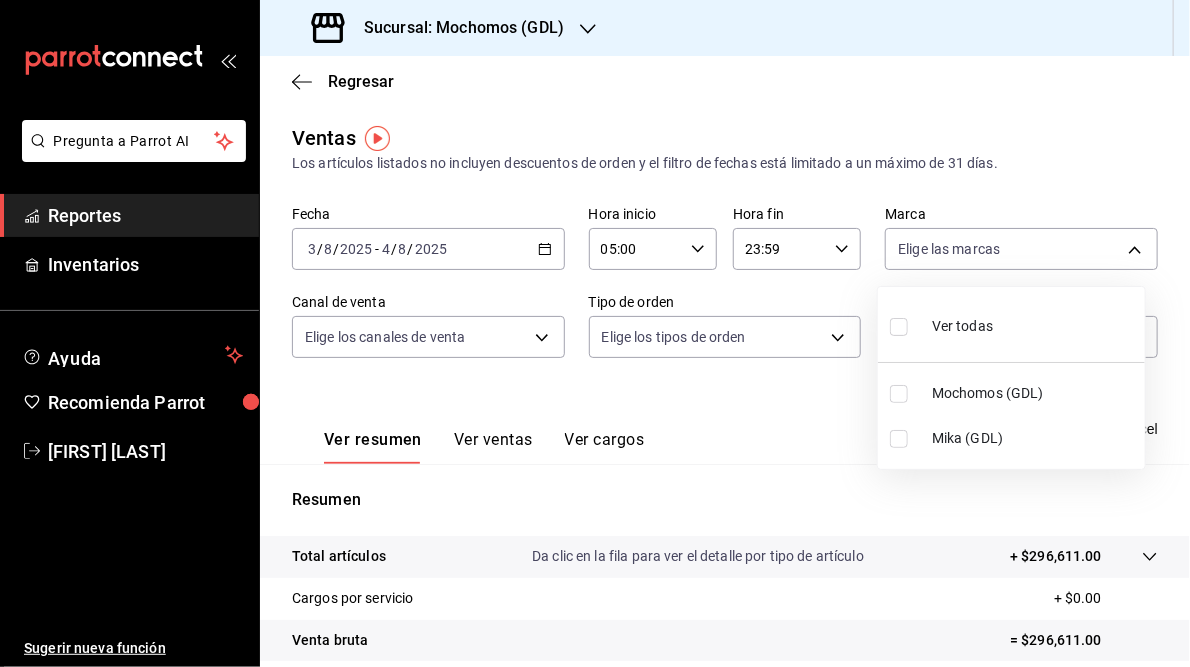 click on "Mika (GDL)" at bounding box center [1011, 438] 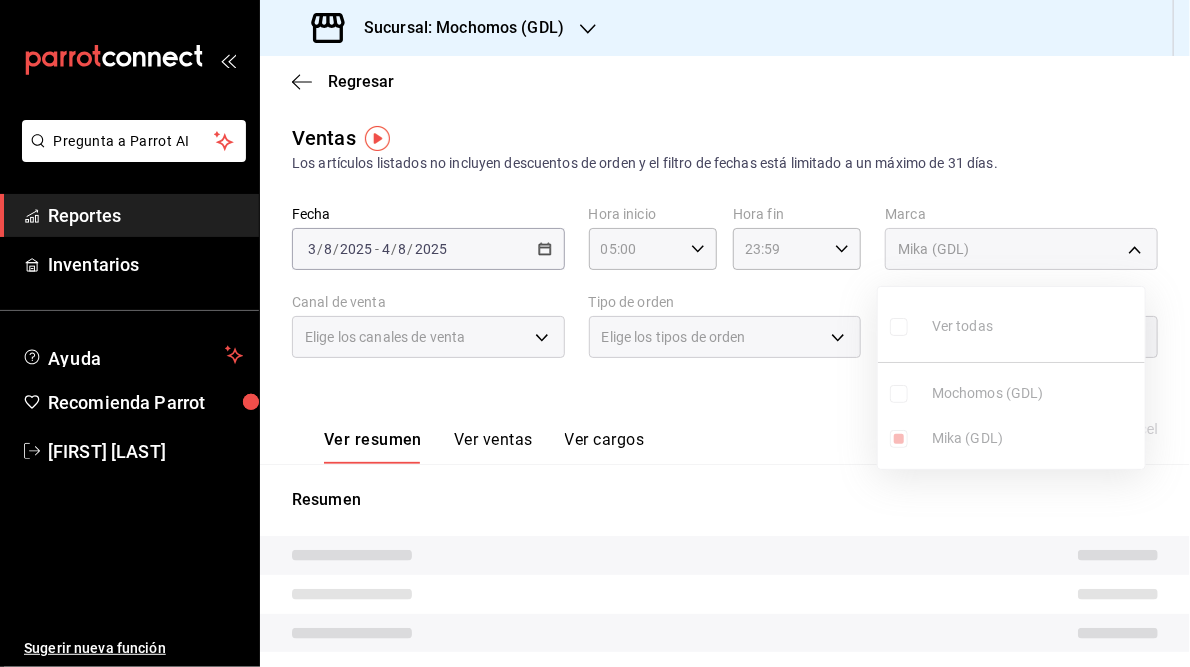 click at bounding box center (595, 333) 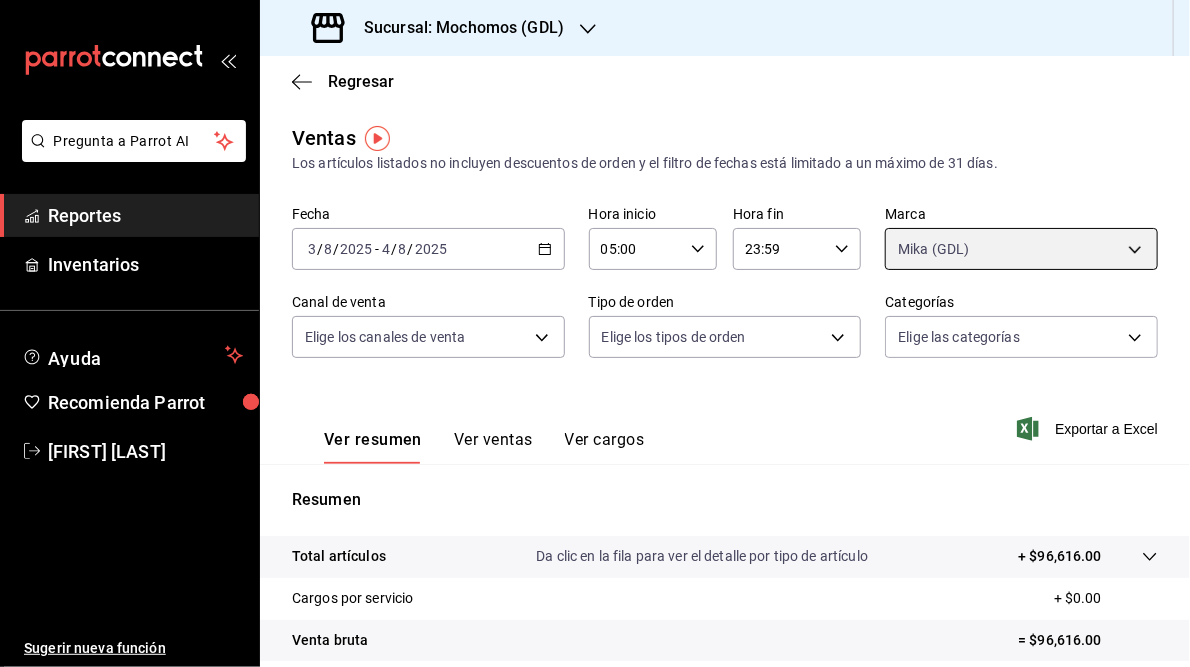 scroll, scrollTop: 290, scrollLeft: 0, axis: vertical 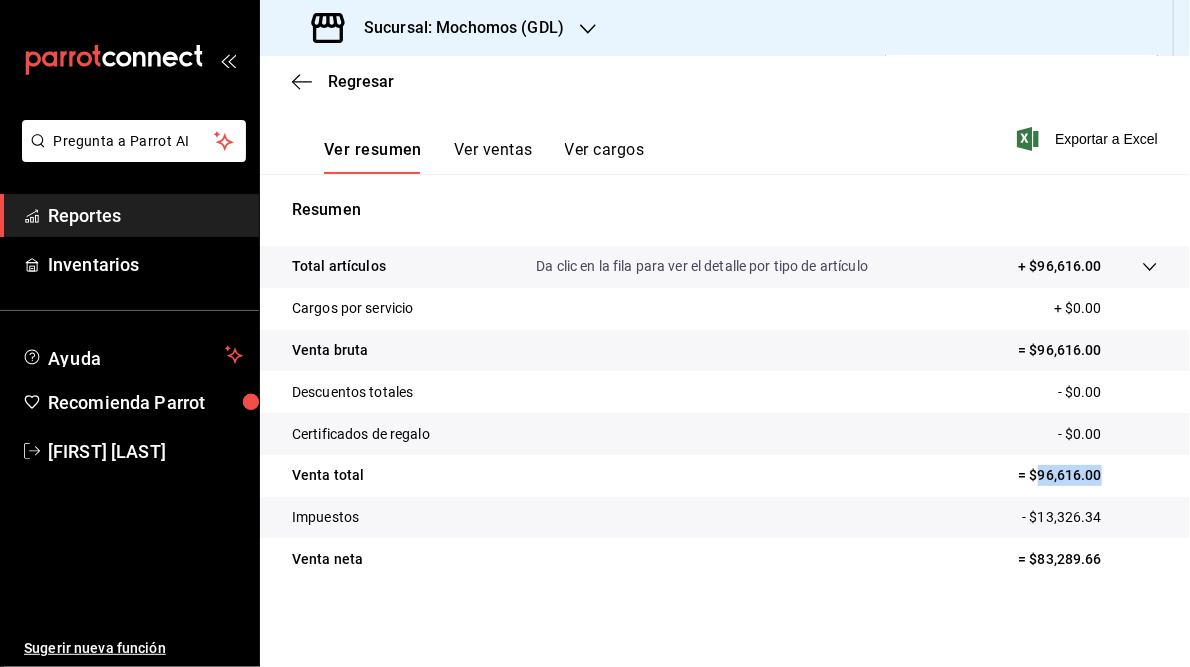 drag, startPoint x: 1029, startPoint y: 477, endPoint x: 1093, endPoint y: 477, distance: 64 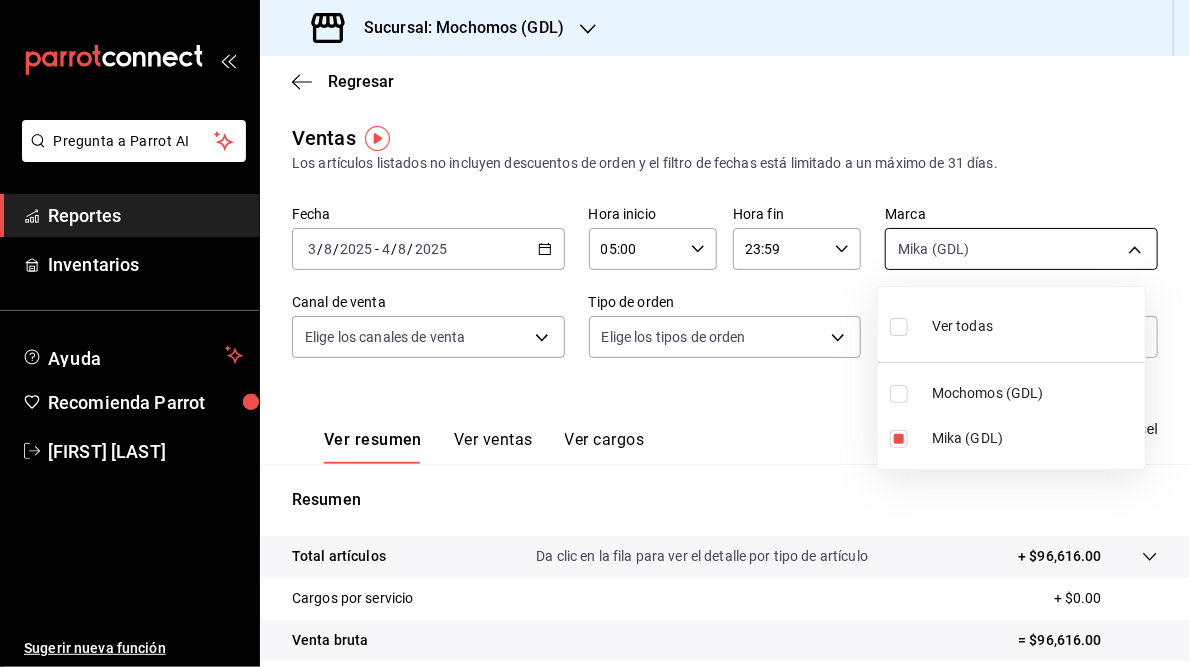 click on "Pregunta a Parrot AI Reportes   Inventarios   Ayuda   Recomienda Parrot   [FIRST] [LAST]   Sugerir nueva función   Sucursal: Mochomos ([CITY]) Regresar Ventas Los artículos listados no incluyen descuentos de orden y el filtro de fechas está limitado a un máximo de 31 días. Fecha 2025-08-03 3 / 8 / 2025 - 2025-08-04 4 / 8 / 2025 Hora inicio 05:00 Hora inicio Hora fin 23:59 Hora fin Marca Mika ([CITY]) 9cac9703-0c5a-4d8b-addd-5b6b571d65b9 Canal de venta Elige los canales de venta Tipo de orden Elige los tipos de orden Categorías Elige las categorías Ver resumen Ver ventas Ver cargos Exportar a Excel Resumen Total artículos Da clic en la fila para ver el detalle por tipo de artículo + $96,616.00 Cargos por servicio + $0.00 Venta bruta = $96,616.00 Descuentos totales - $0.00 Certificados de regalo - $0.00 Venta total = $96,616.00 Impuestos - $13,326.34 Venta neta = $83,289.66 GANA 1 MES GRATIS EN TU SUSCRIPCIÓN AQUÍ Ver video tutorial Ir a video Pregunta a Parrot AI Reportes   Inventarios   Ayuda   [FIRST] [LAST]" at bounding box center [595, 333] 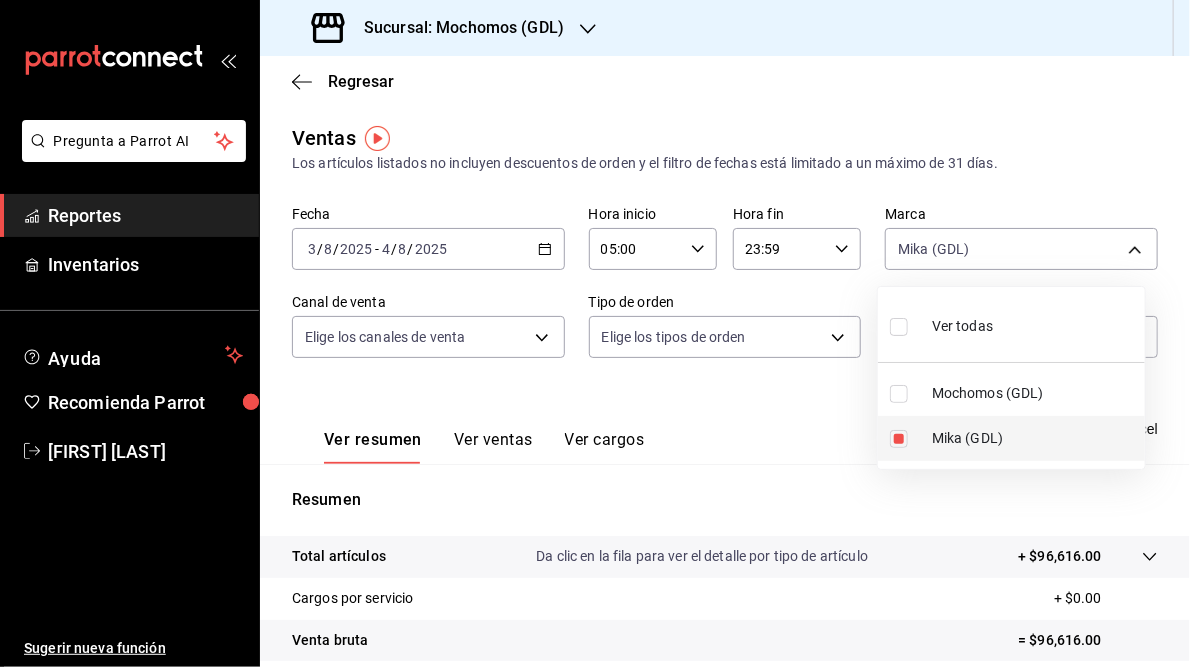 click at bounding box center (899, 439) 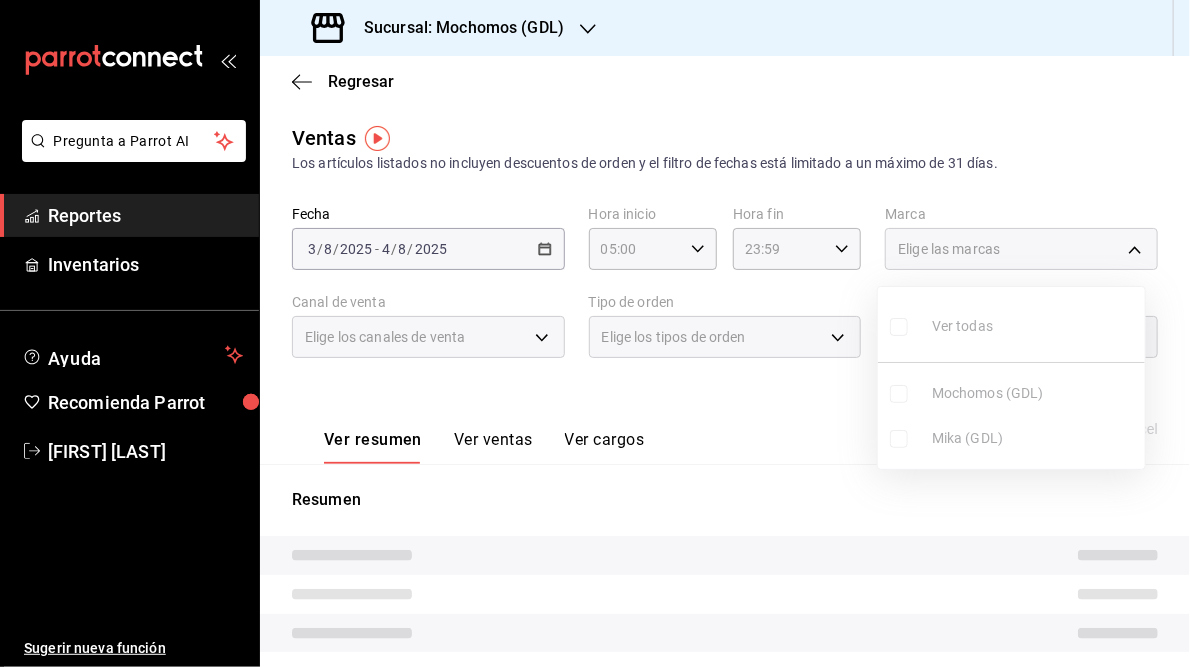 click on "Ver todas Mochomos (GDL) Mika (GDL)" at bounding box center [1011, 378] 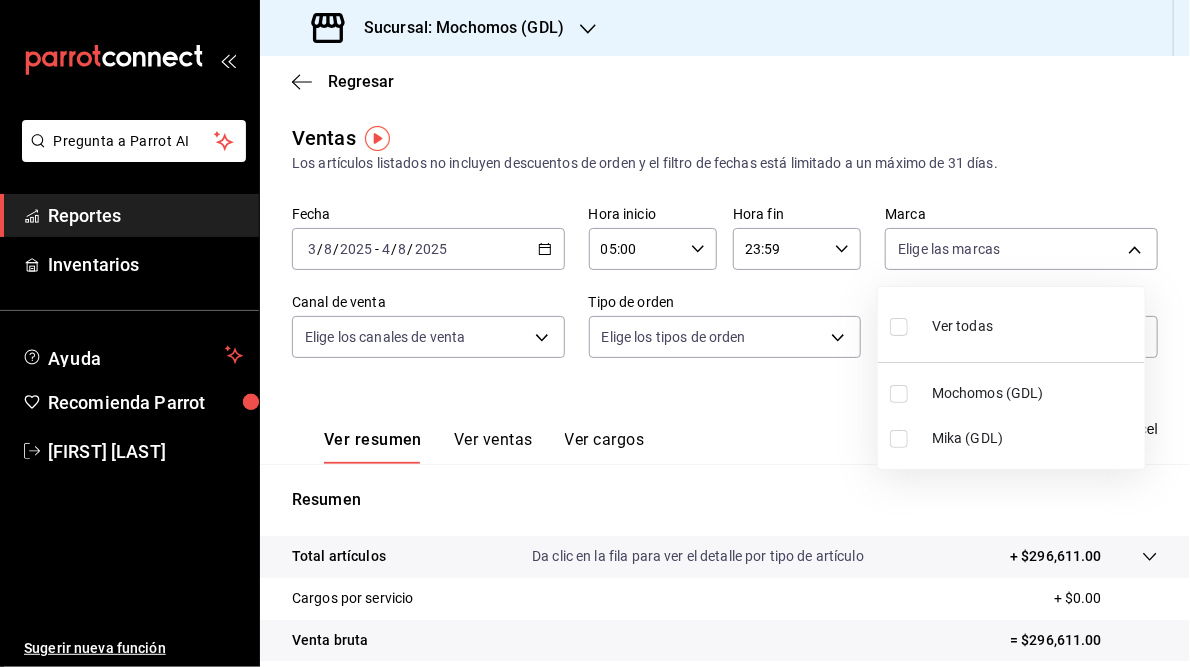 click at bounding box center [899, 394] 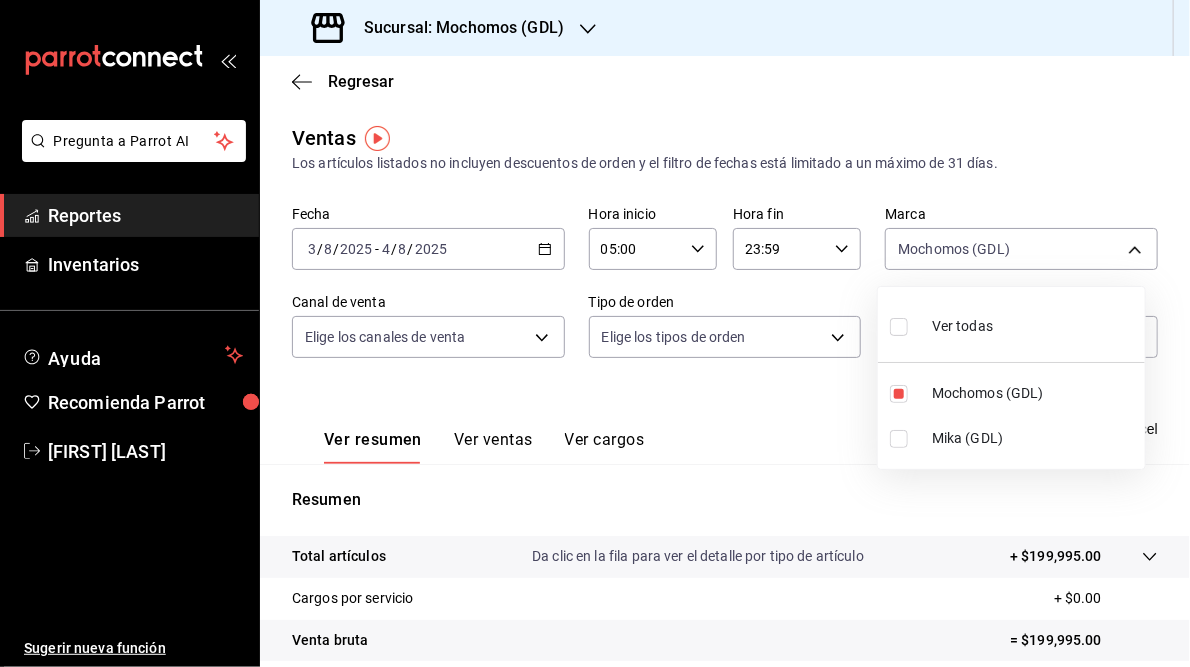 click at bounding box center [595, 333] 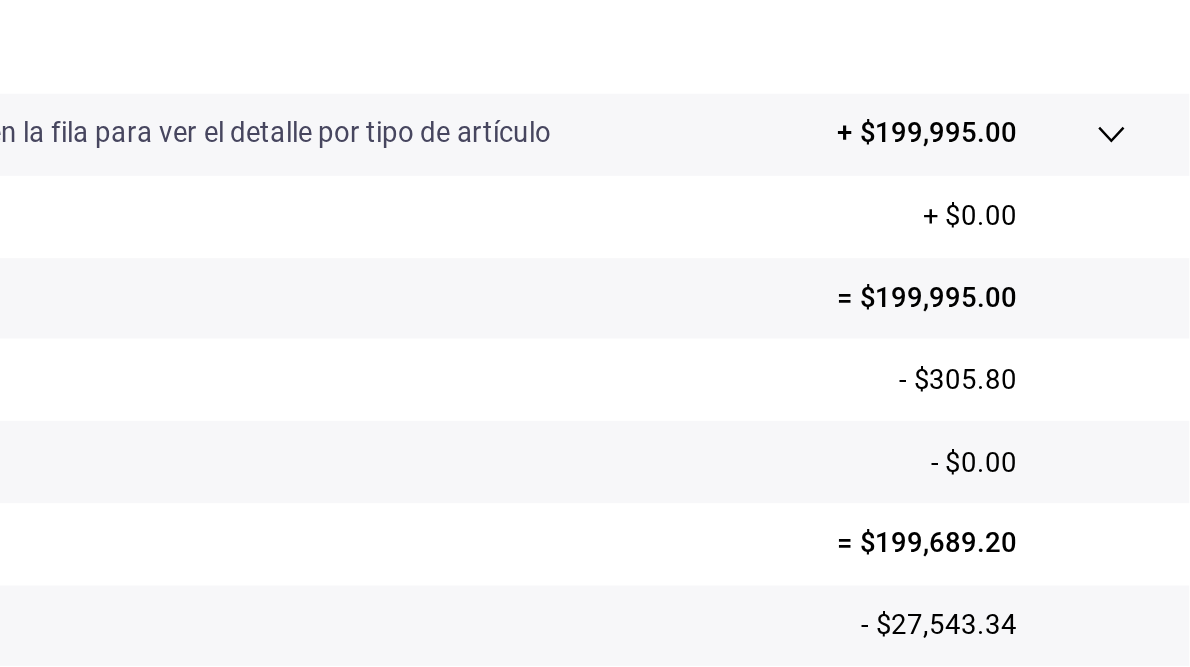 scroll, scrollTop: 290, scrollLeft: 0, axis: vertical 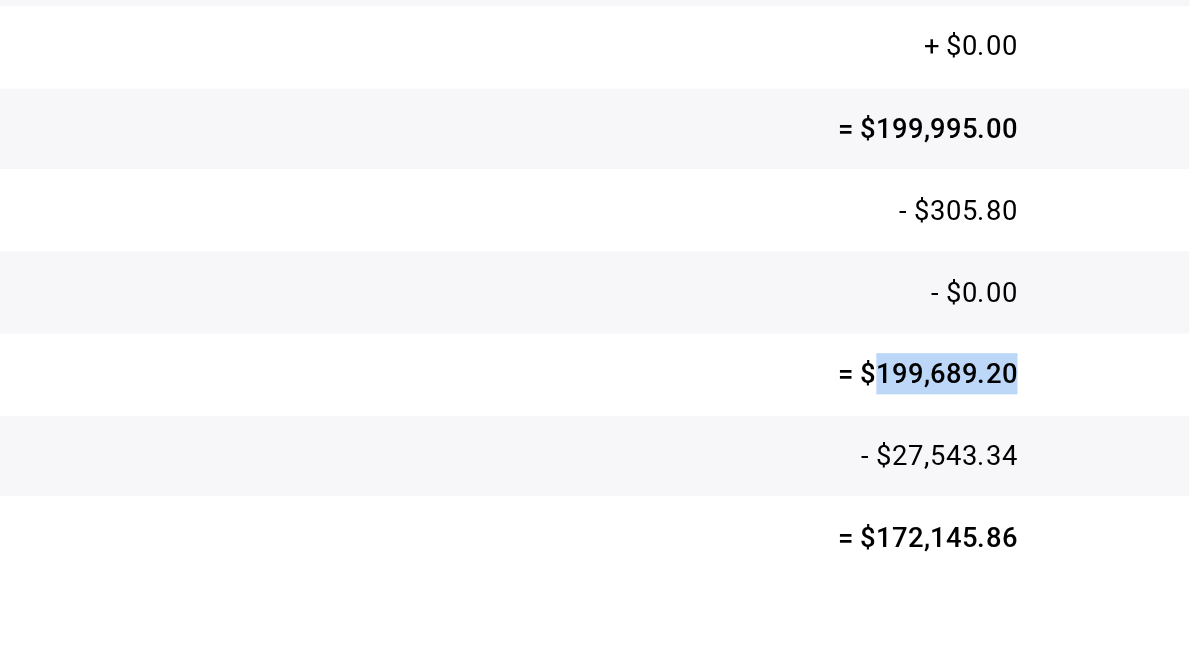drag, startPoint x: 1020, startPoint y: 472, endPoint x: 1090, endPoint y: 472, distance: 70 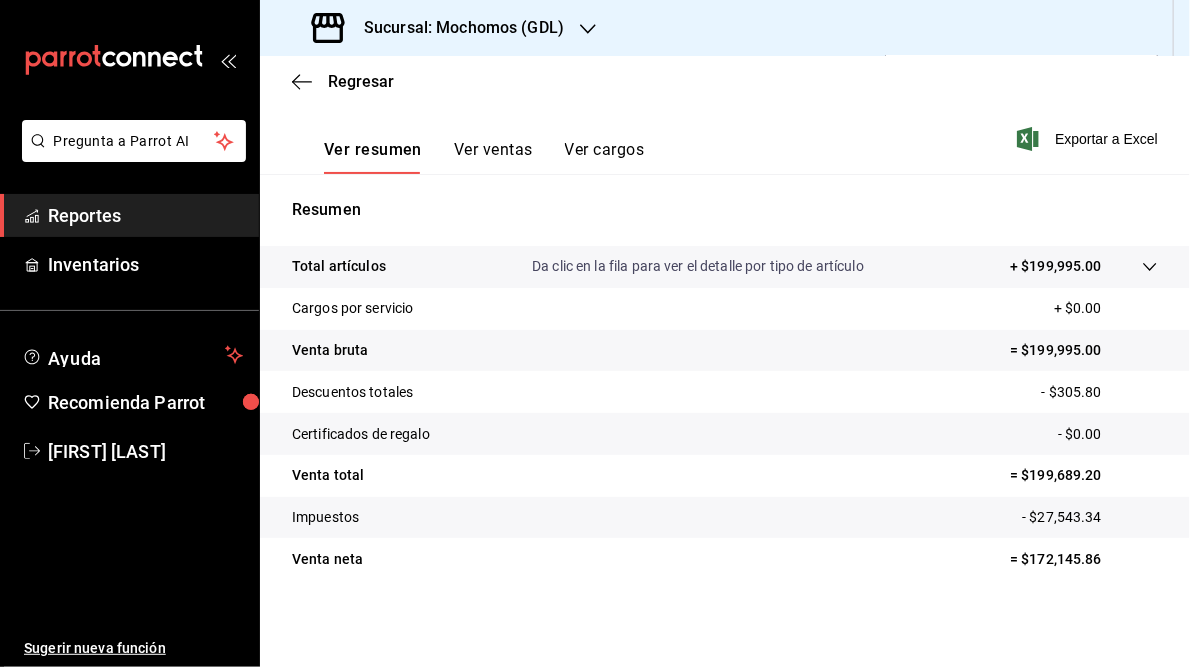 click on "Sucursal: Mochomos (GDL)" at bounding box center [456, 28] 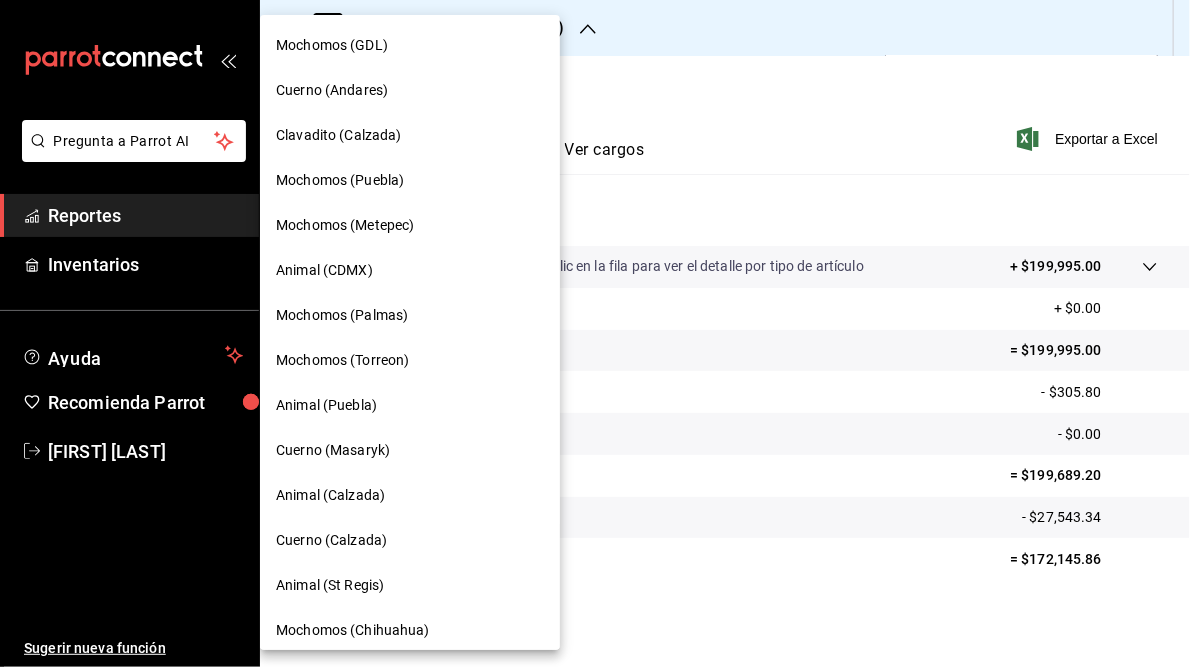 click on "Cuerno (Andares)" at bounding box center (332, 90) 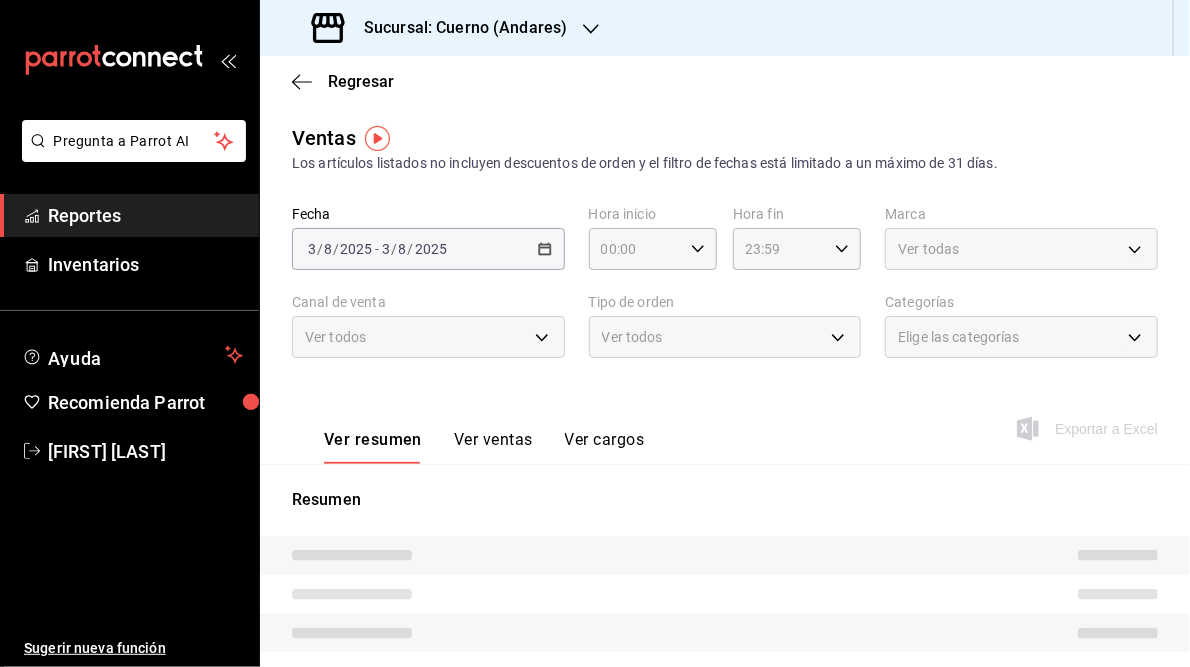 type on "05:00" 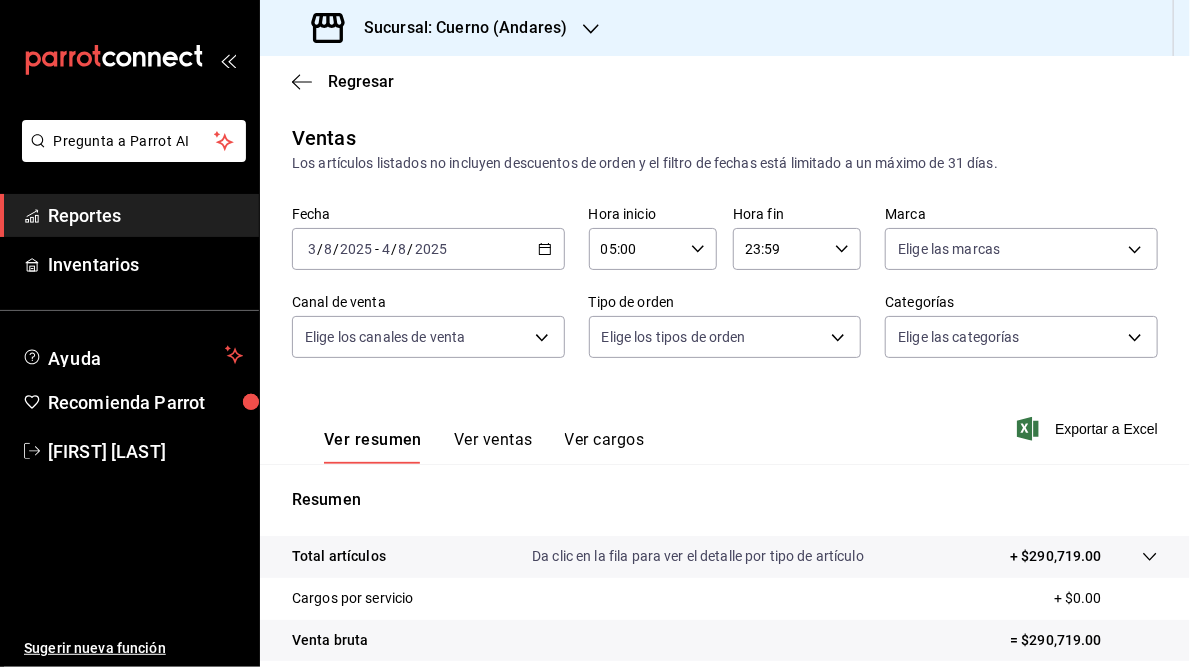 scroll, scrollTop: 290, scrollLeft: 0, axis: vertical 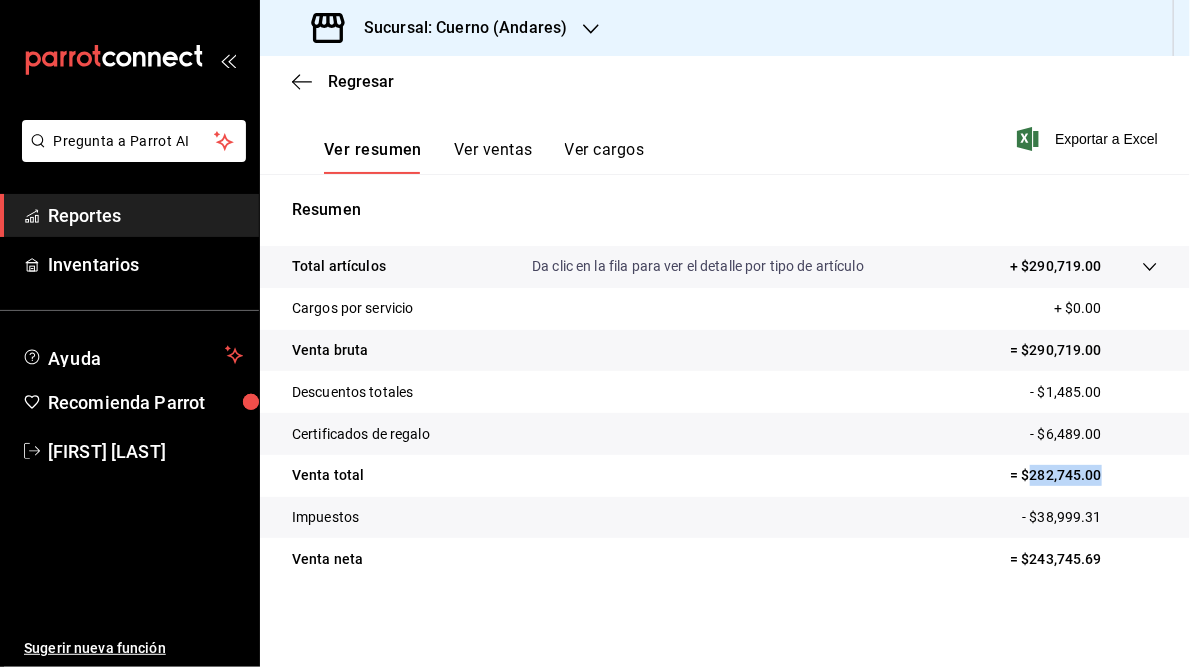 drag, startPoint x: 1017, startPoint y: 475, endPoint x: 1095, endPoint y: 469, distance: 78.23043 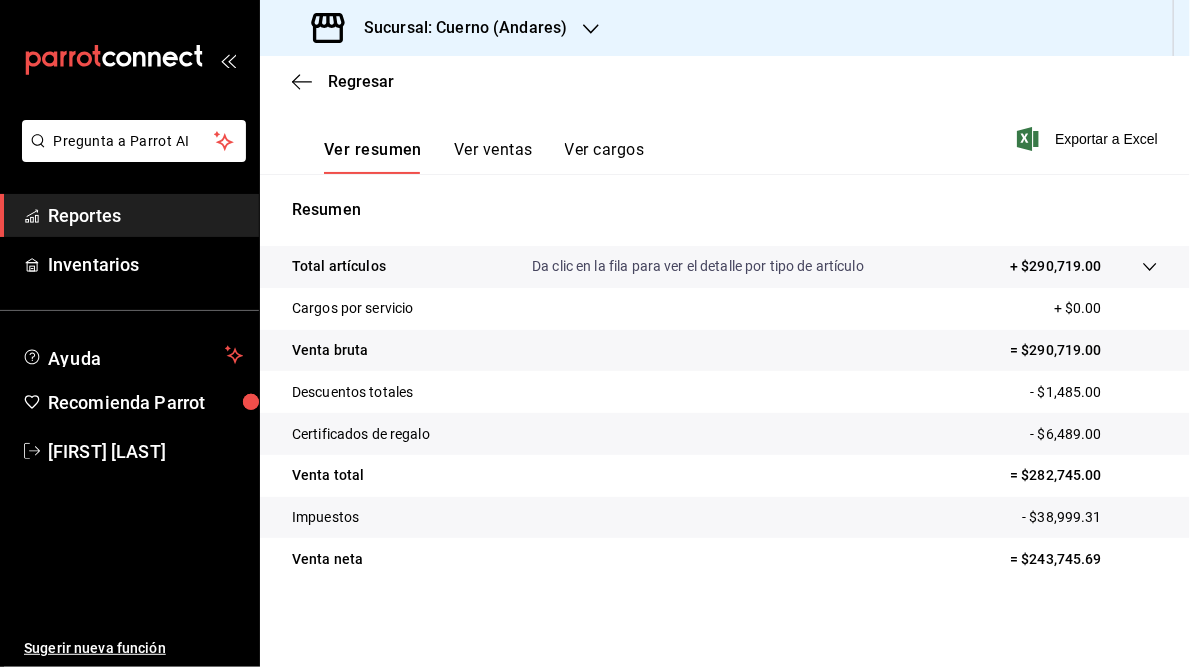 click on "Sucursal: Cuerno (Andares)" at bounding box center [457, 28] 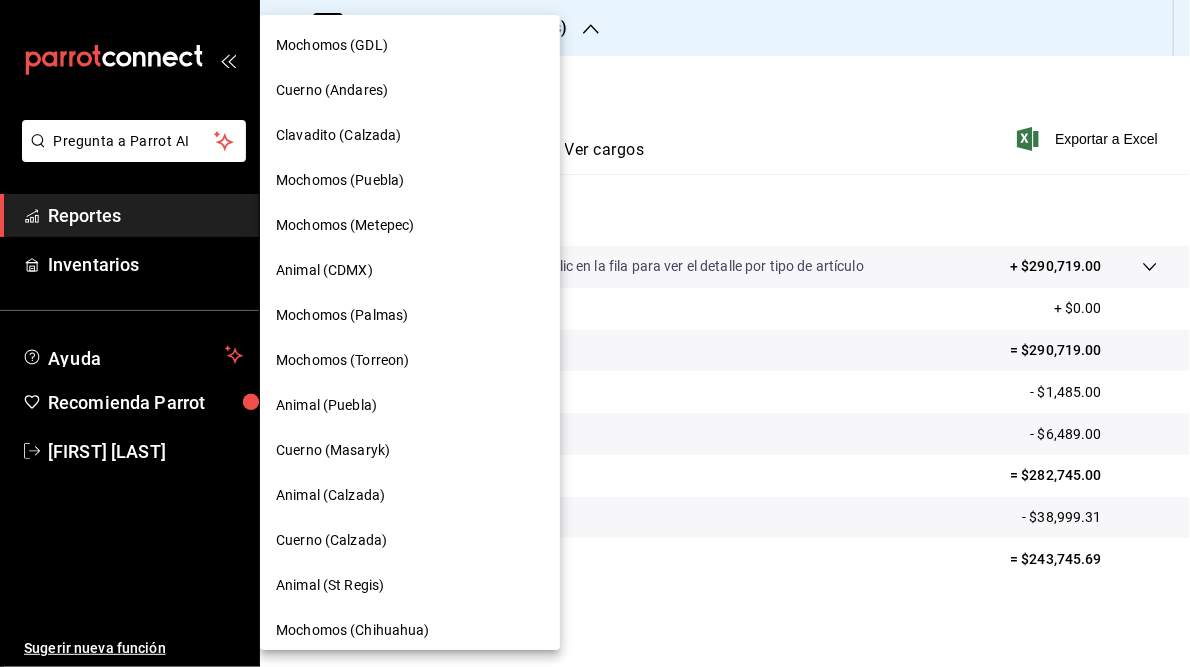 click on "Clavadito (Calzada)" at bounding box center (339, 135) 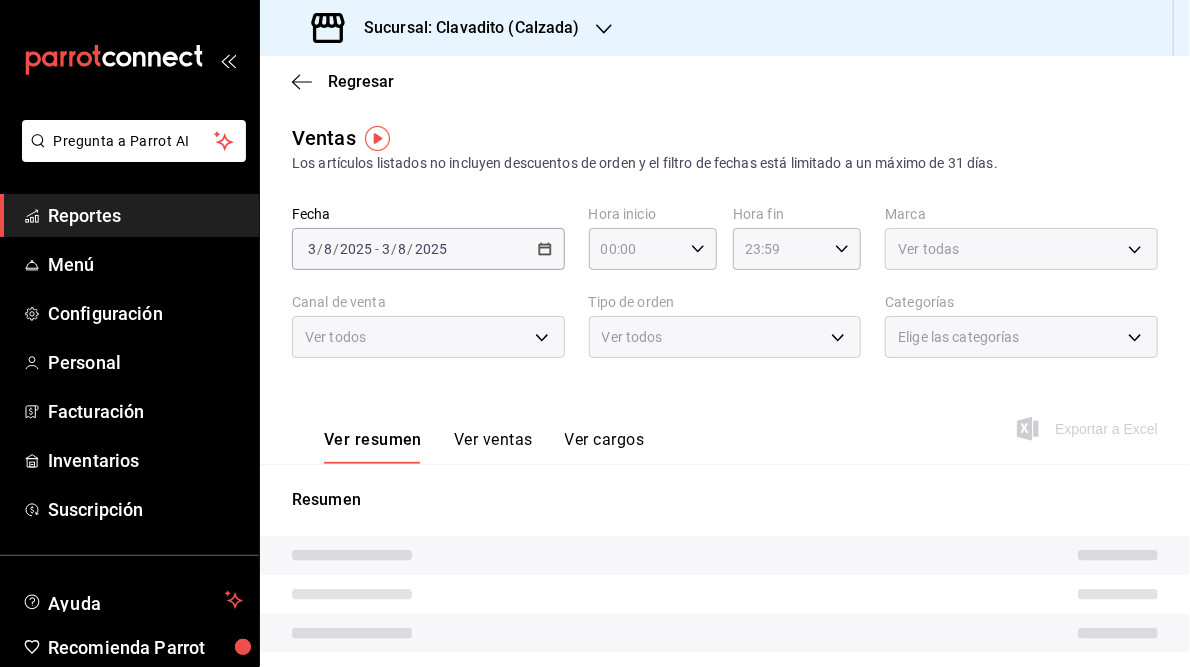 type on "05:00" 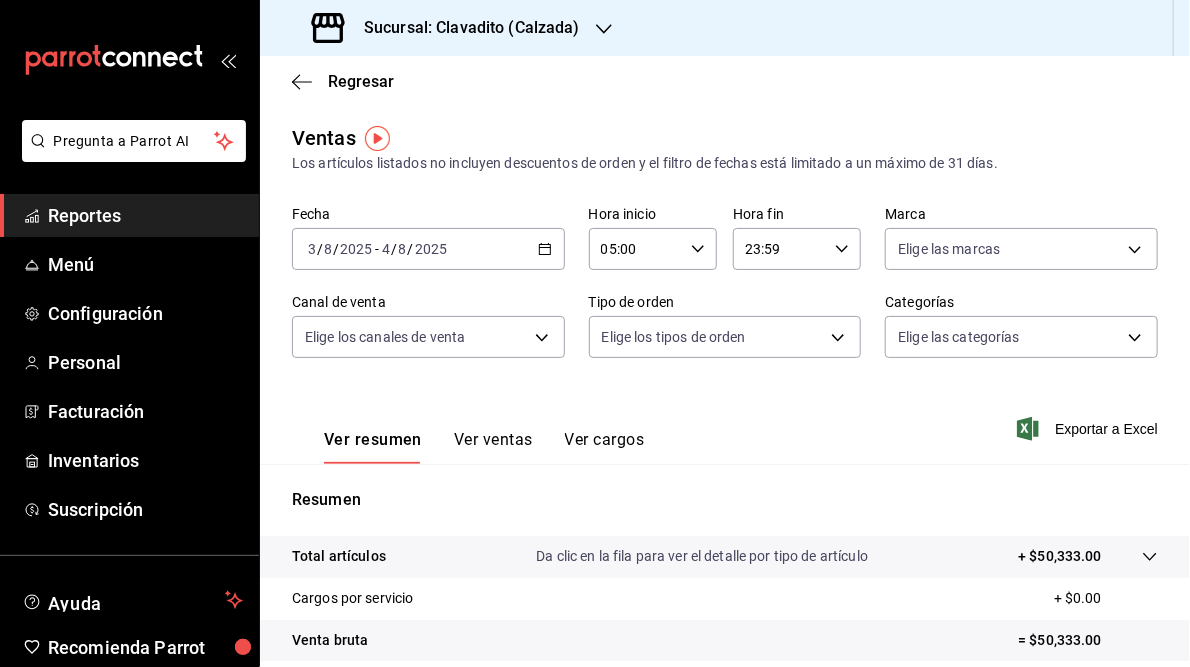 scroll, scrollTop: 290, scrollLeft: 0, axis: vertical 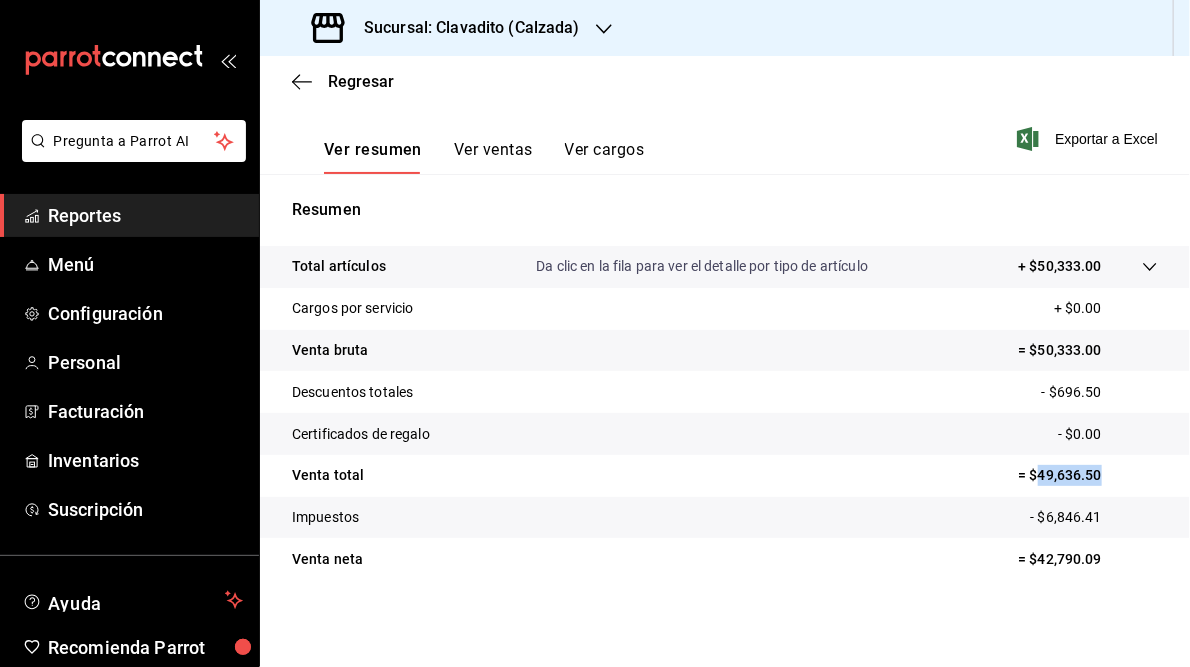 drag, startPoint x: 1028, startPoint y: 474, endPoint x: 1105, endPoint y: 472, distance: 77.02597 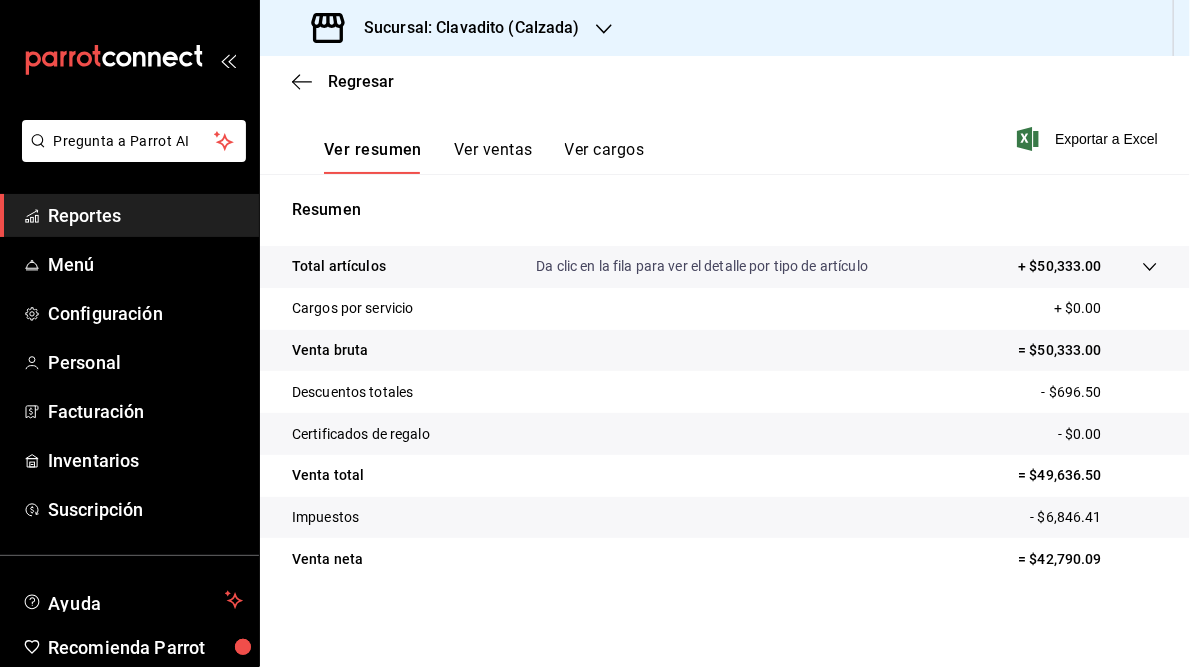 click on "Sucursal: Clavadito (Calzada)" at bounding box center (448, 28) 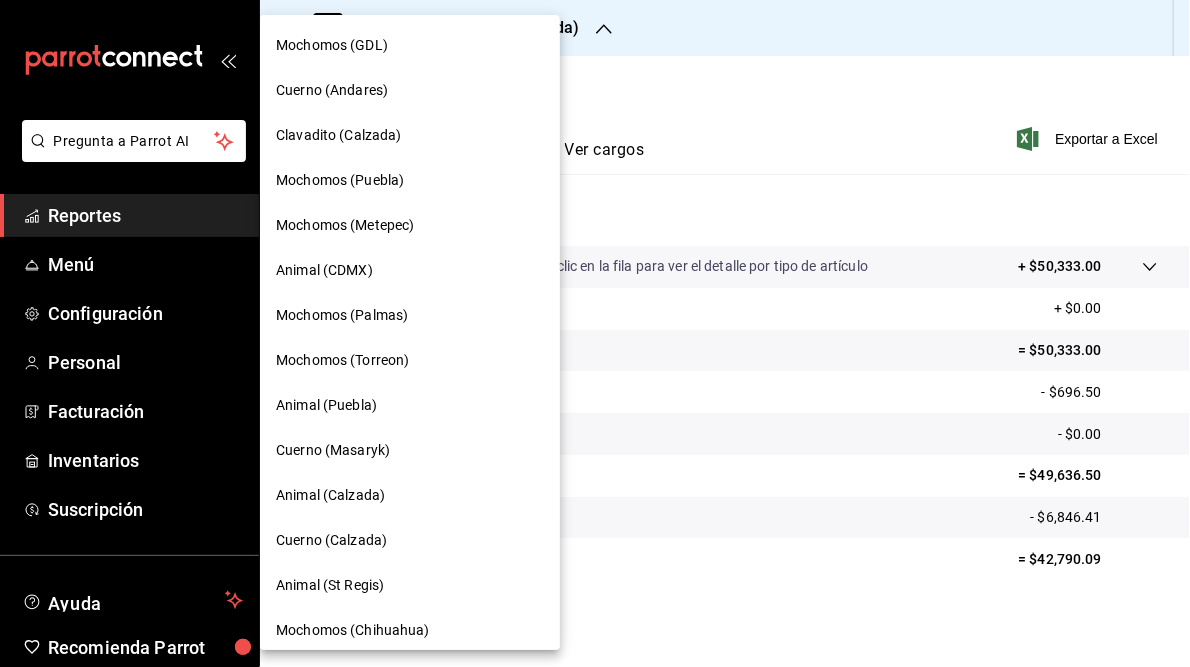 click on "Mochomos (Puebla)" at bounding box center [340, 180] 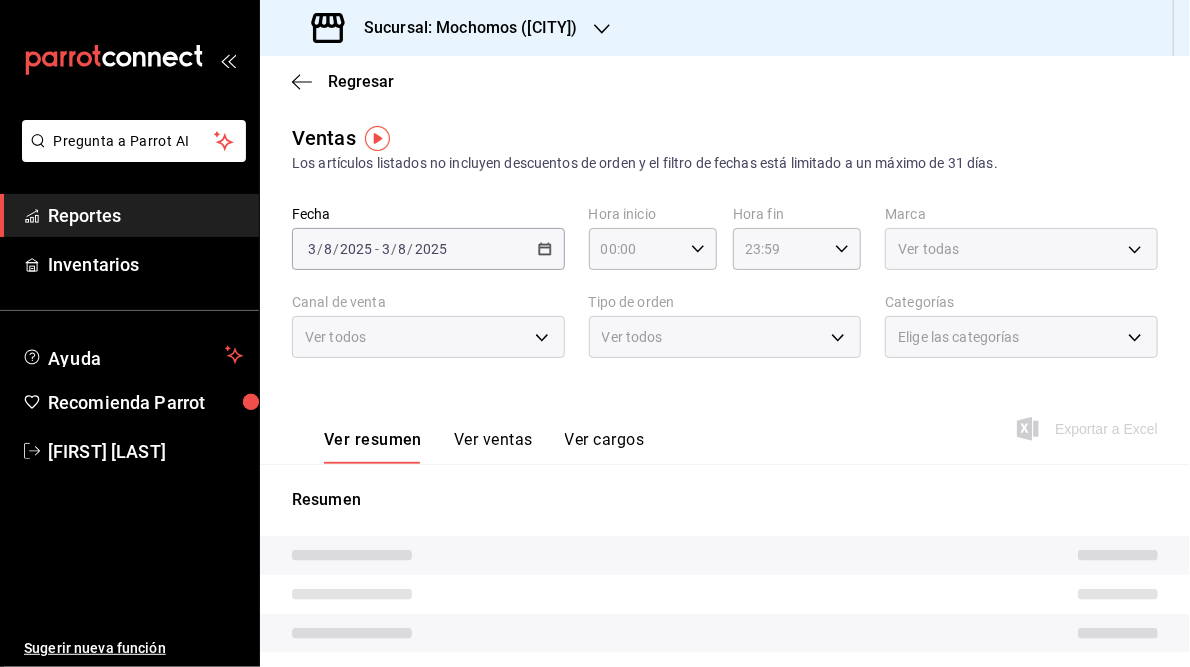 type on "05:00" 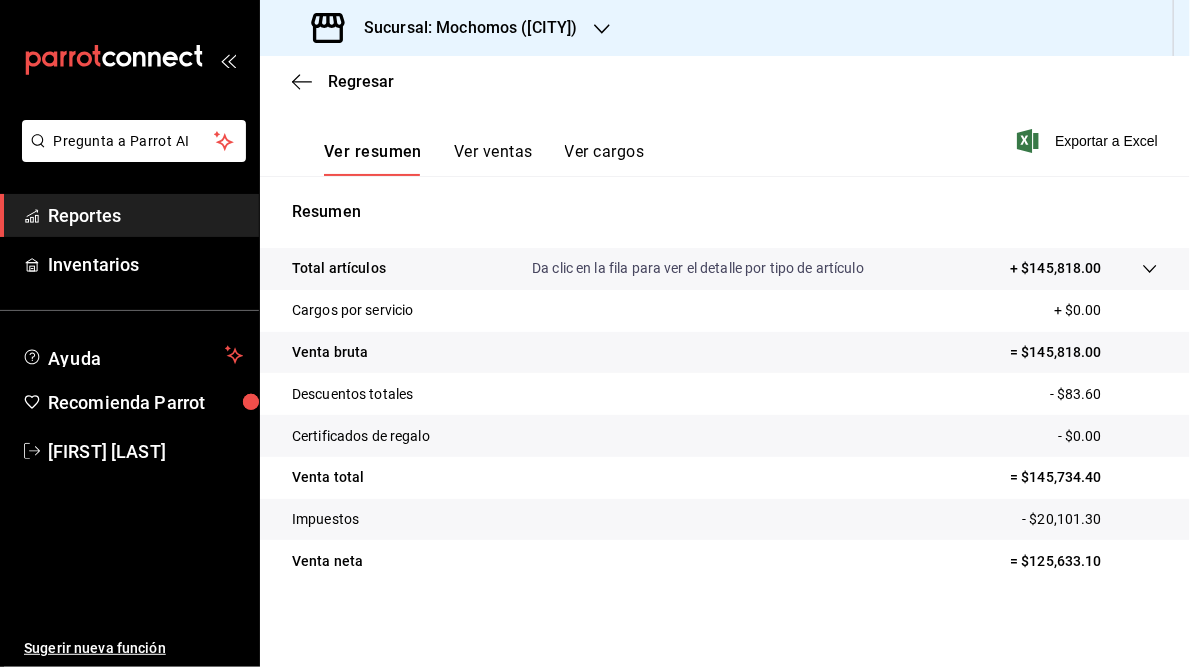scroll, scrollTop: 290, scrollLeft: 0, axis: vertical 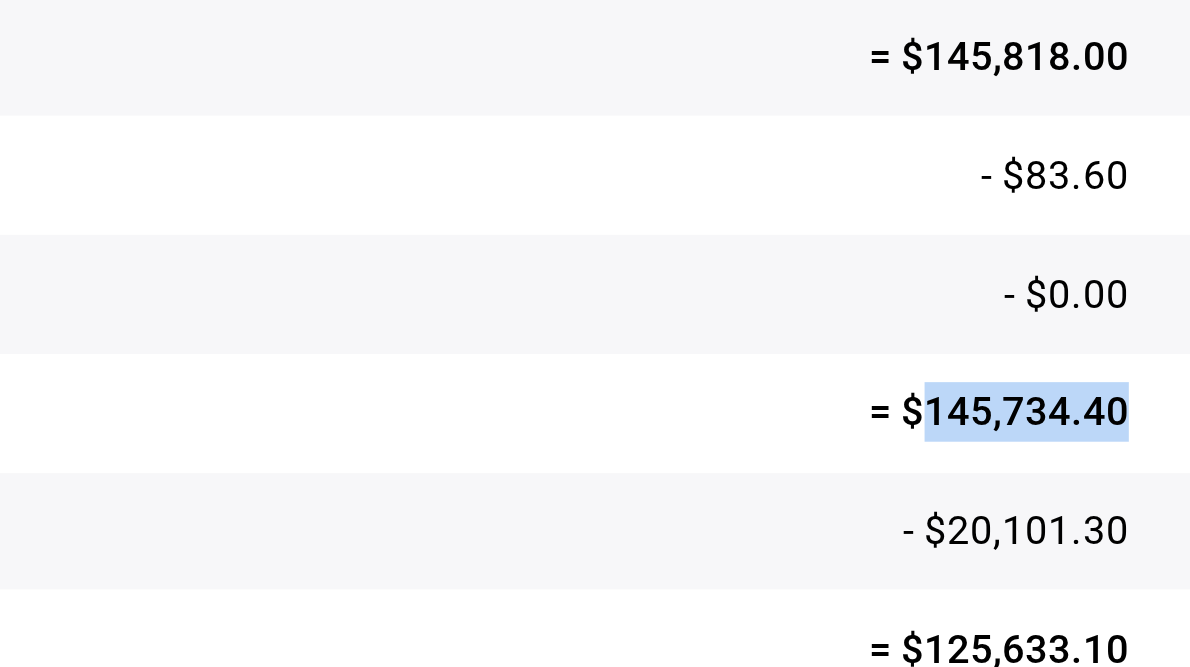 drag, startPoint x: 1021, startPoint y: 475, endPoint x: 1088, endPoint y: 476, distance: 67.00746 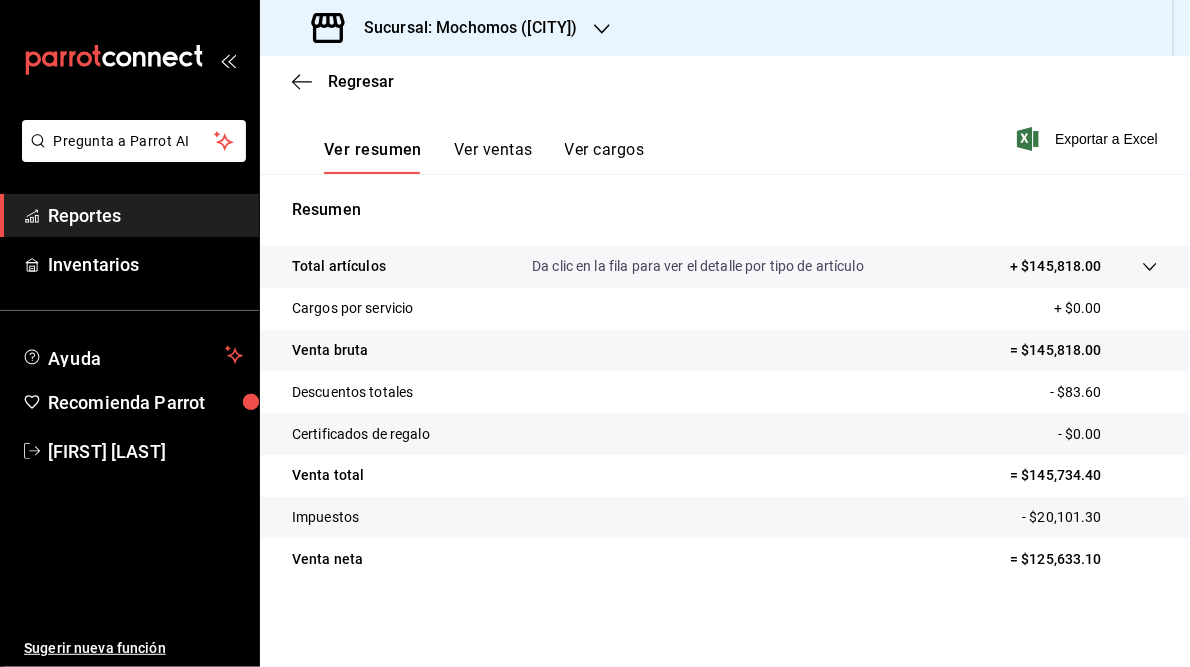 click on "Sucursal: Mochomos ([CITY])" at bounding box center (463, 28) 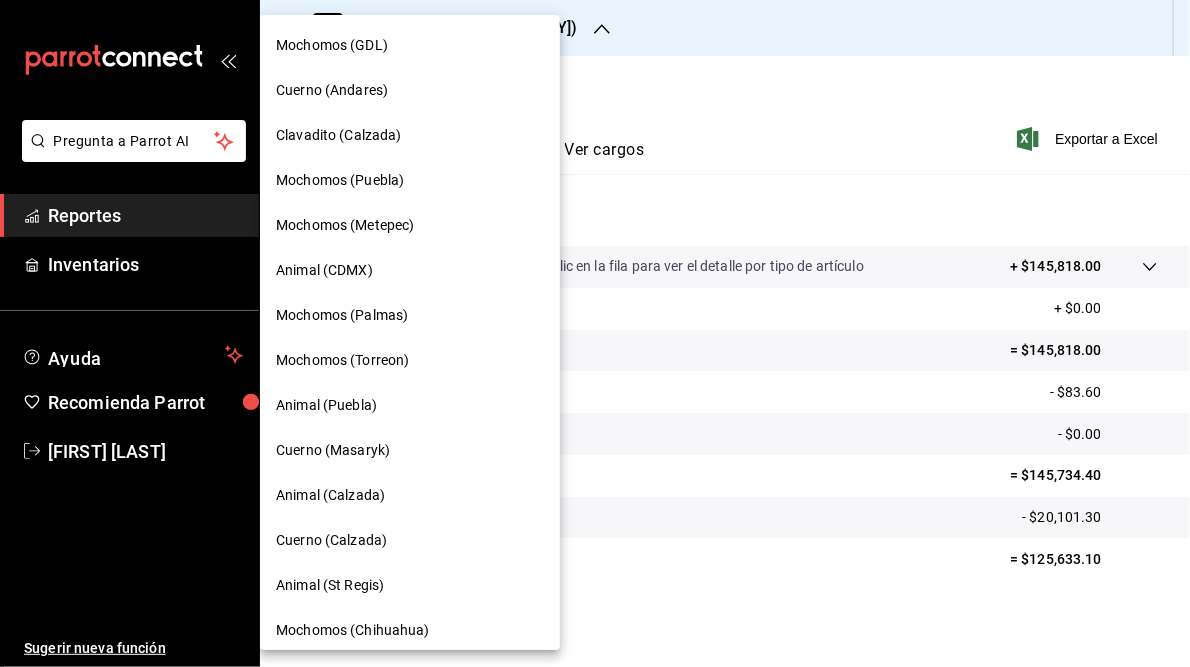 click on "Mochomos (Metepec)" at bounding box center (345, 225) 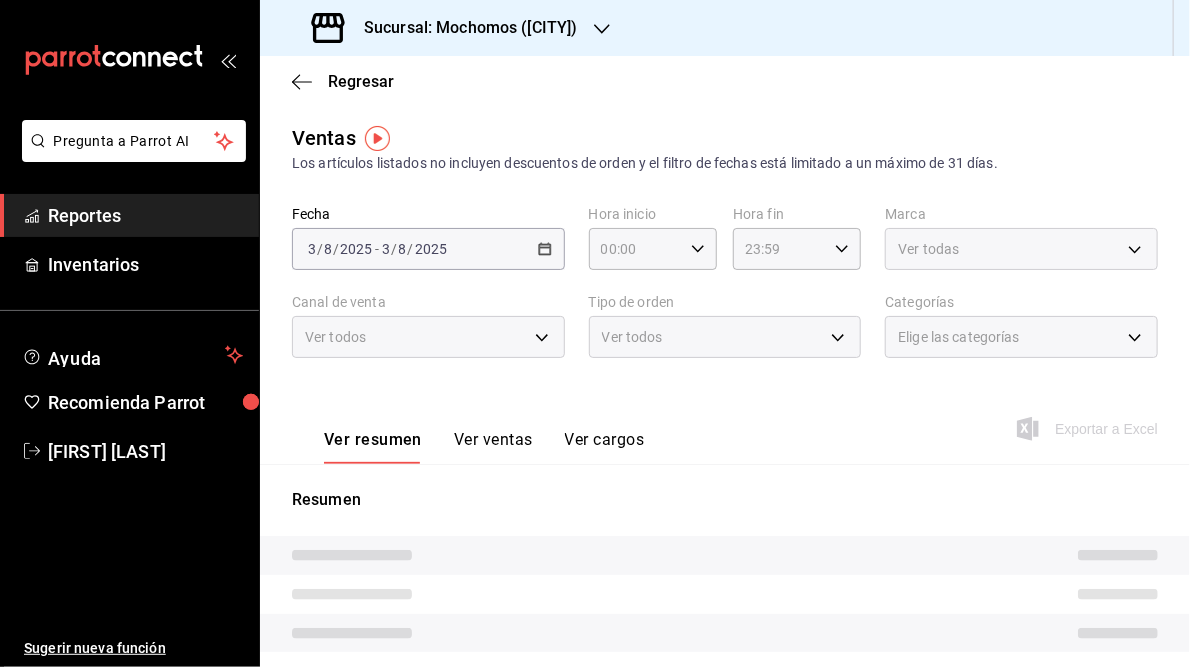 type on "05:00" 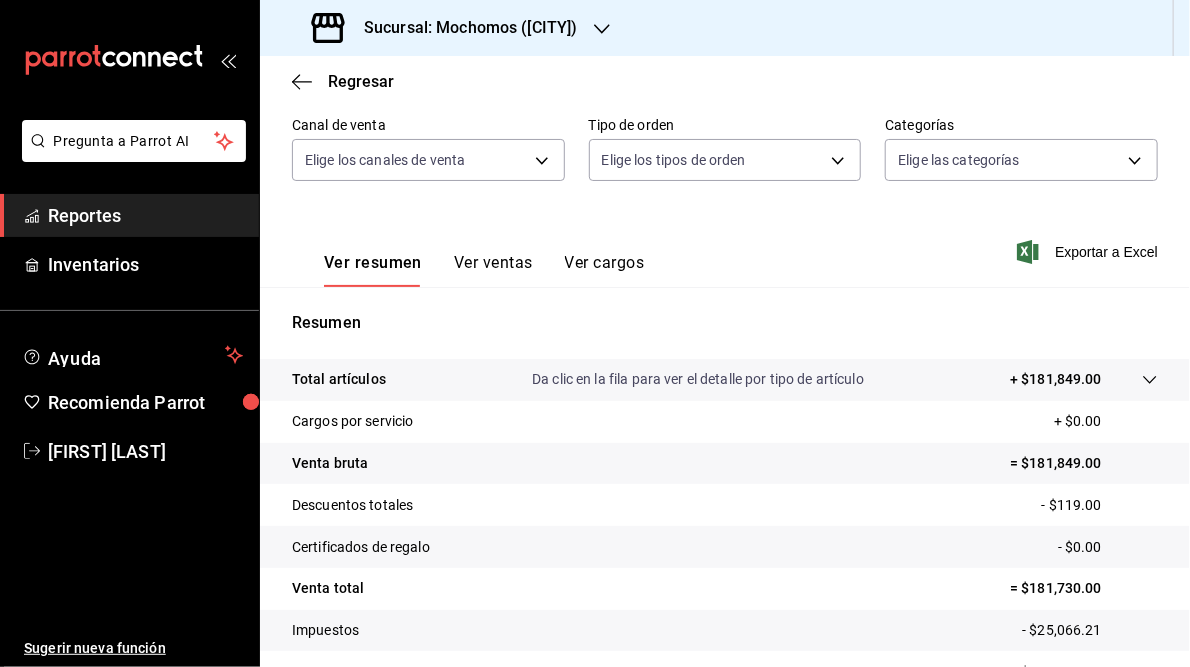scroll, scrollTop: 197, scrollLeft: 0, axis: vertical 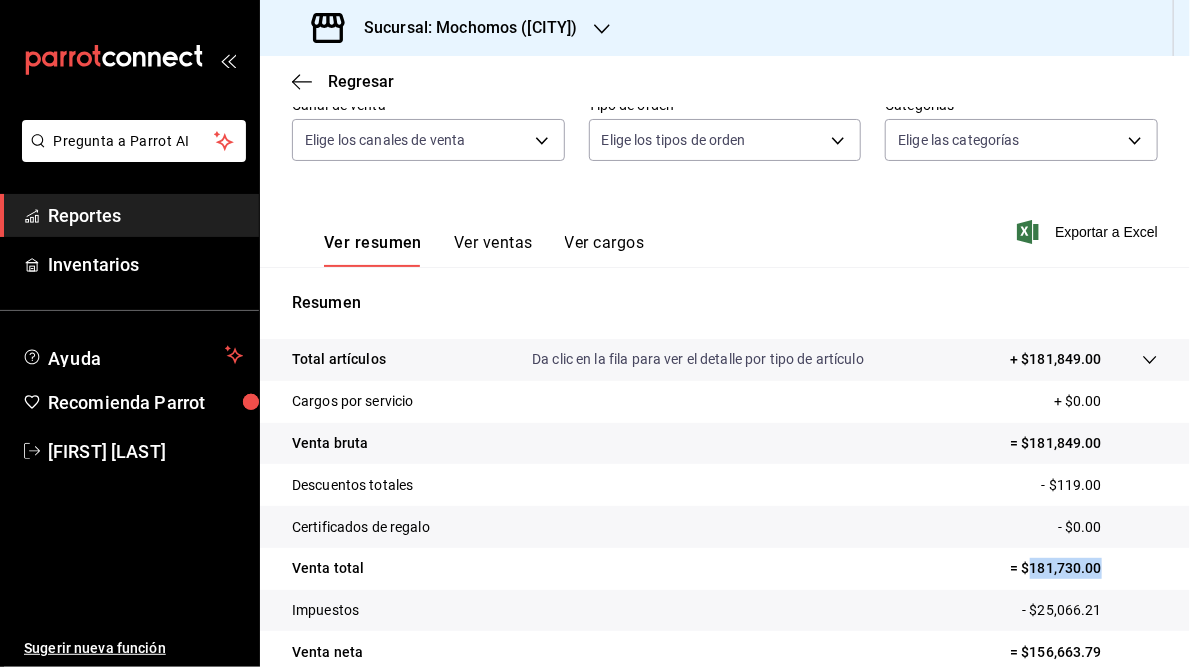 drag, startPoint x: 1018, startPoint y: 565, endPoint x: 1117, endPoint y: 567, distance: 99.0202 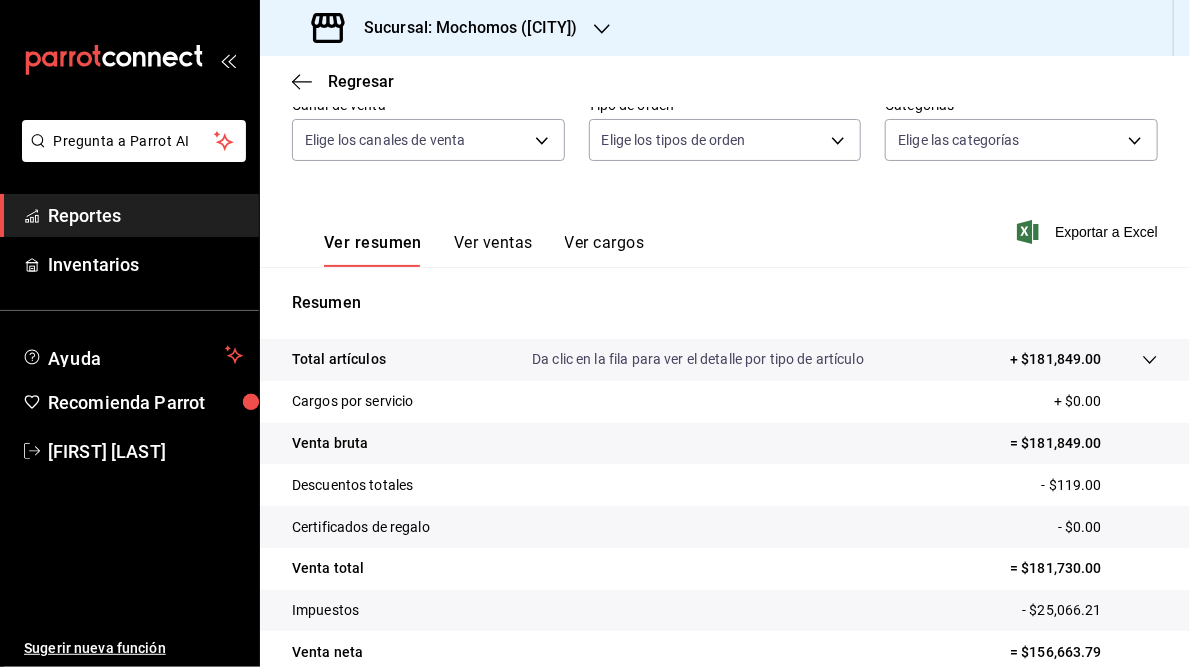 click on "Sucursal: Mochomos ([CITY])" at bounding box center [463, 28] 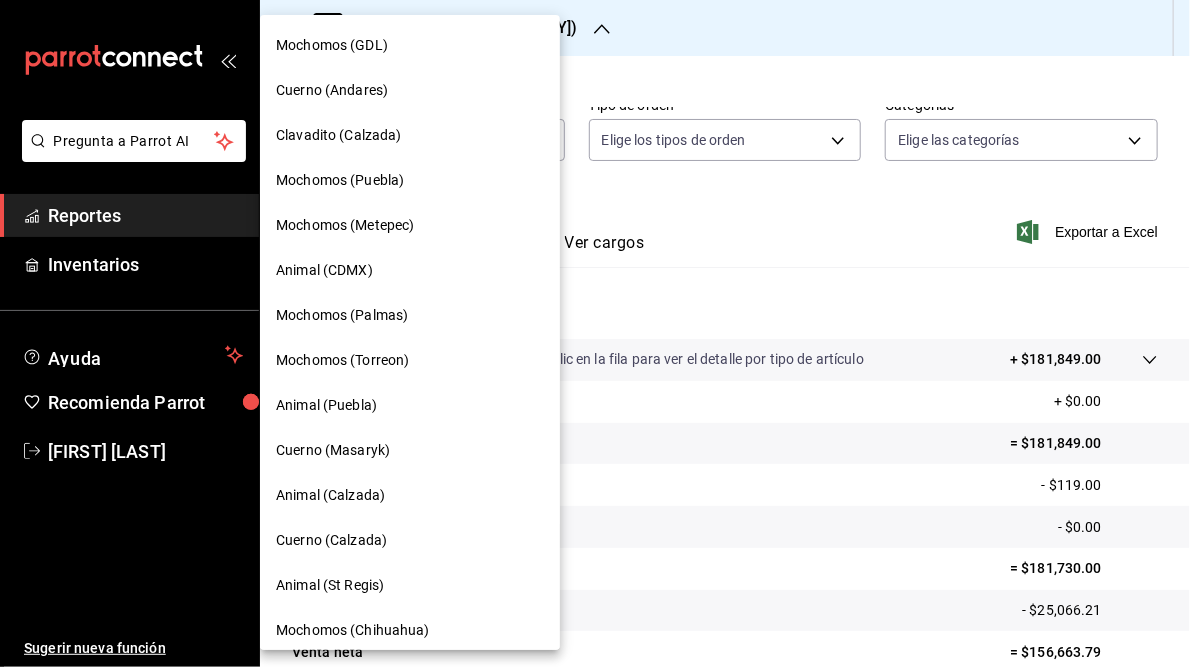 click on "Animal (CDMX)" at bounding box center [324, 270] 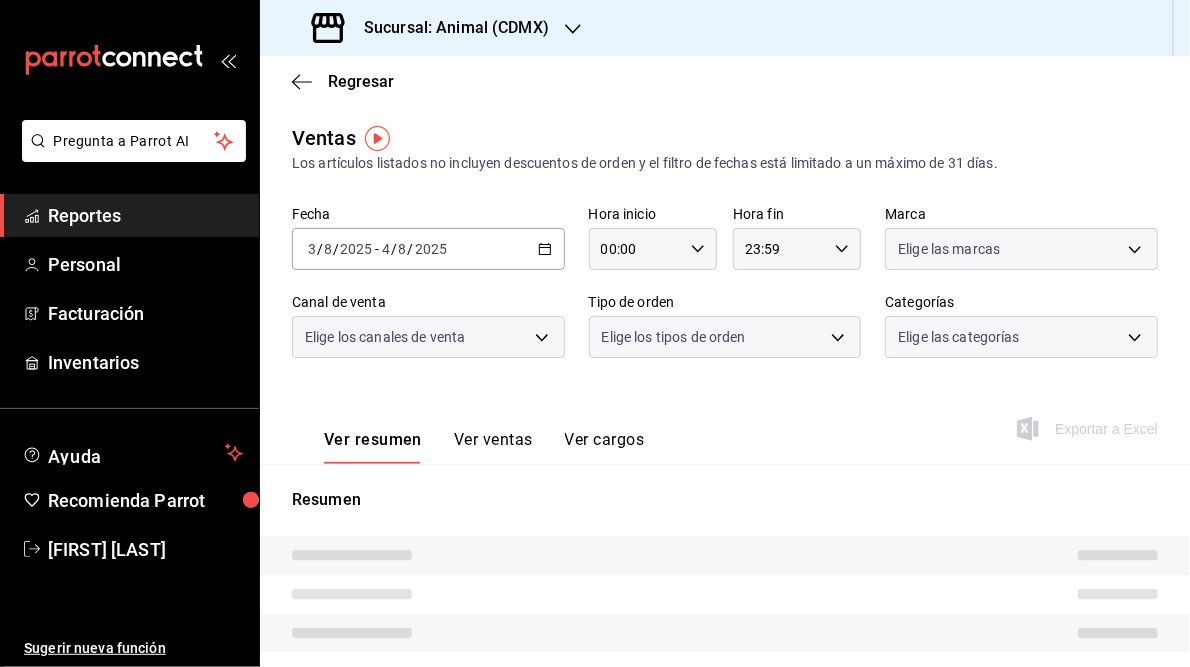 type on "05:00" 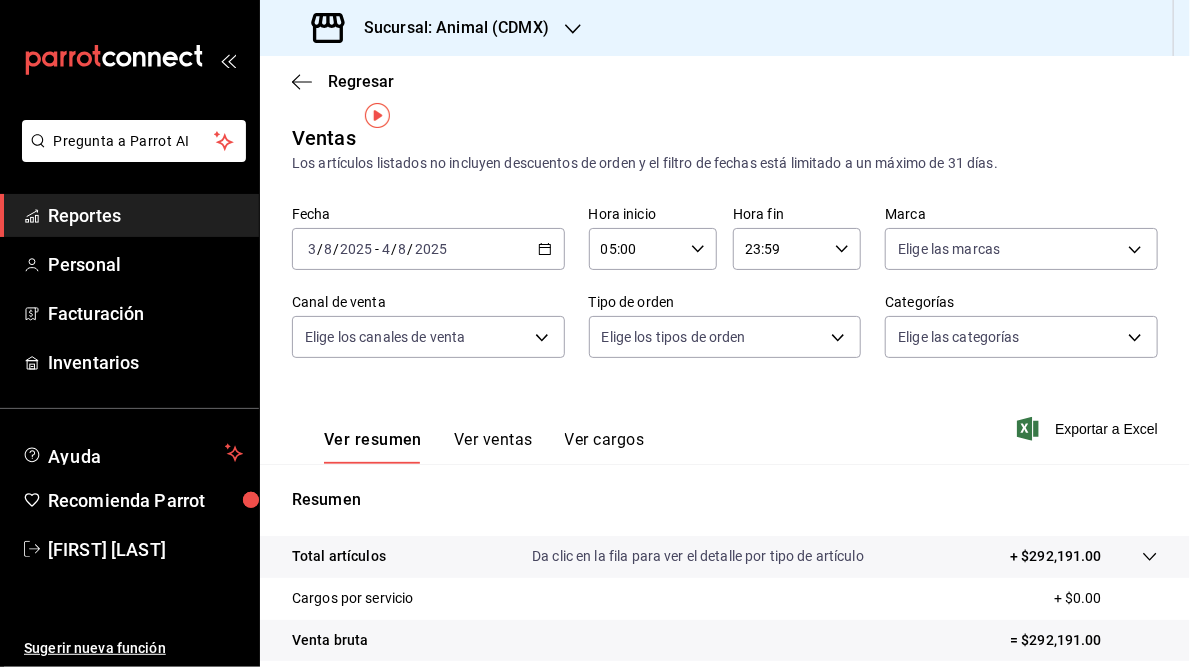 scroll, scrollTop: 290, scrollLeft: 0, axis: vertical 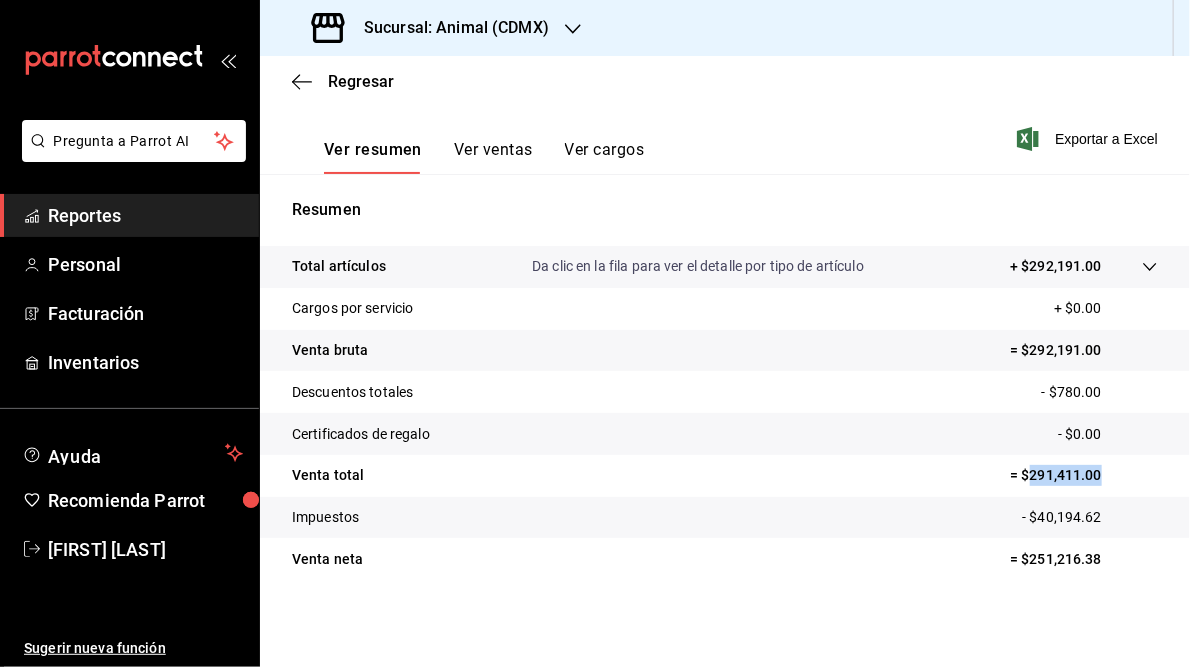 drag, startPoint x: 1020, startPoint y: 472, endPoint x: 1095, endPoint y: 475, distance: 75.059975 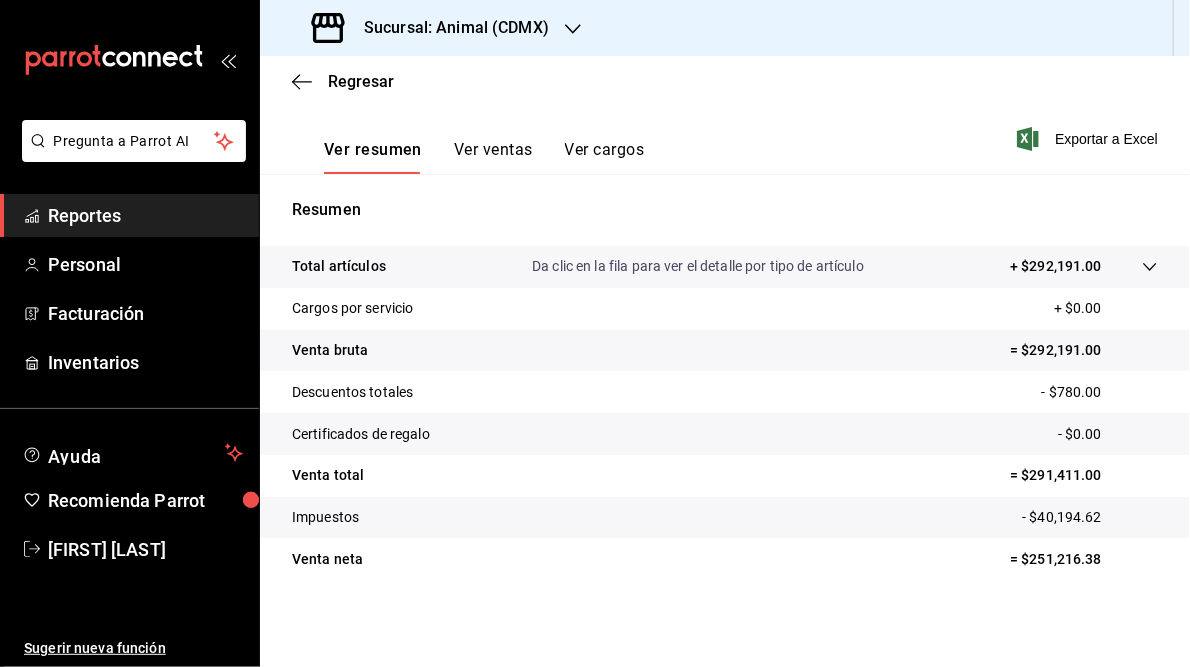 click on "Sucursal: Animal (CDMX)" at bounding box center [448, 28] 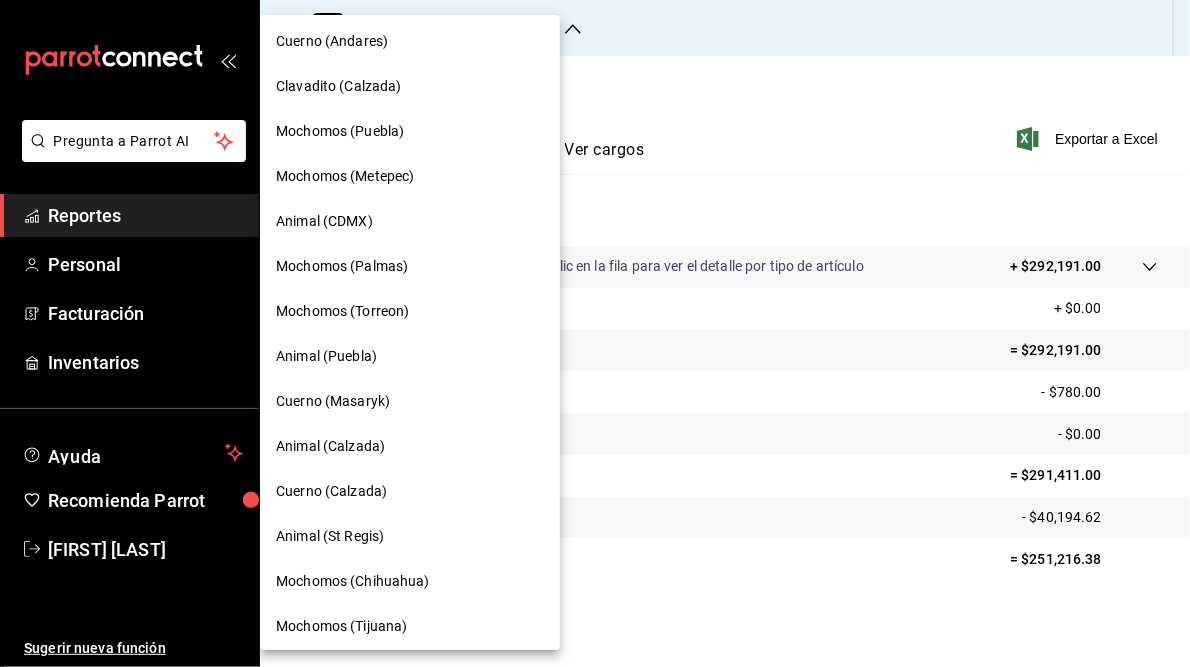 scroll, scrollTop: 0, scrollLeft: 0, axis: both 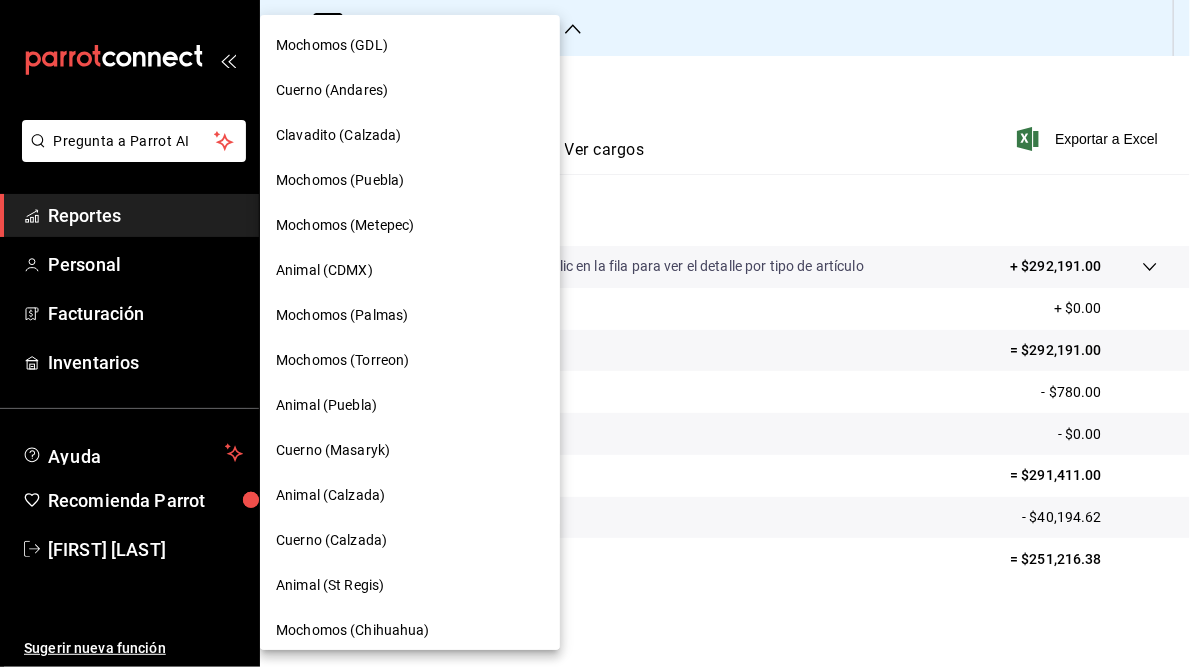 click at bounding box center [595, 333] 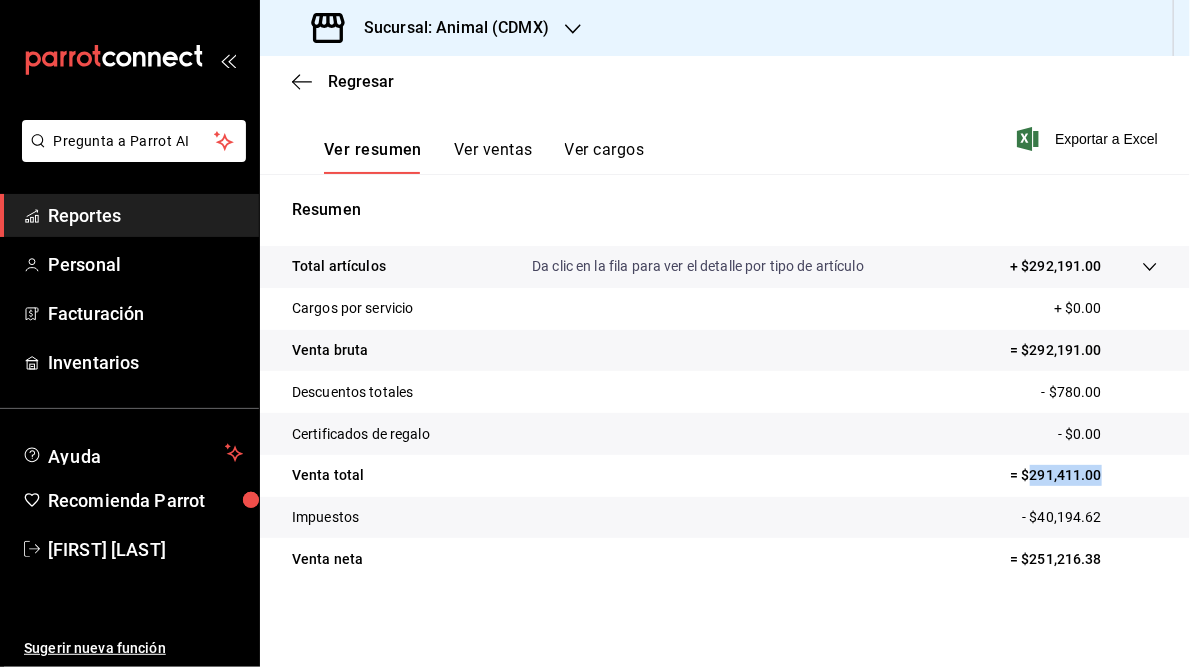 drag, startPoint x: 1020, startPoint y: 473, endPoint x: 1091, endPoint y: 472, distance: 71.00704 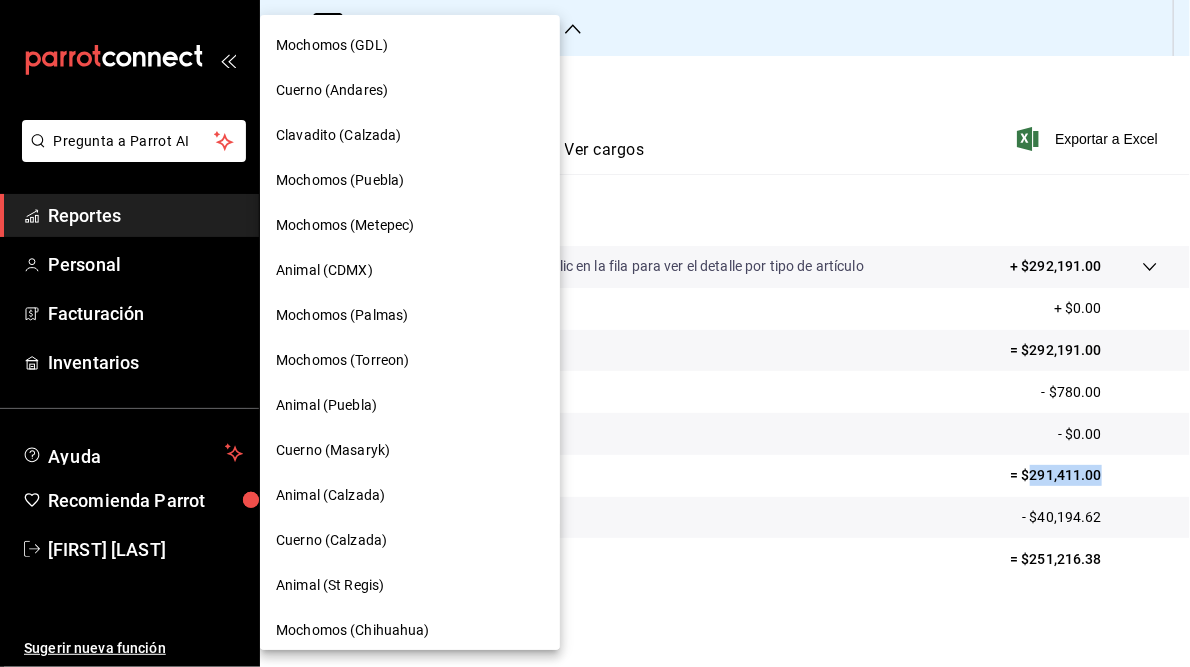 scroll, scrollTop: 145, scrollLeft: 0, axis: vertical 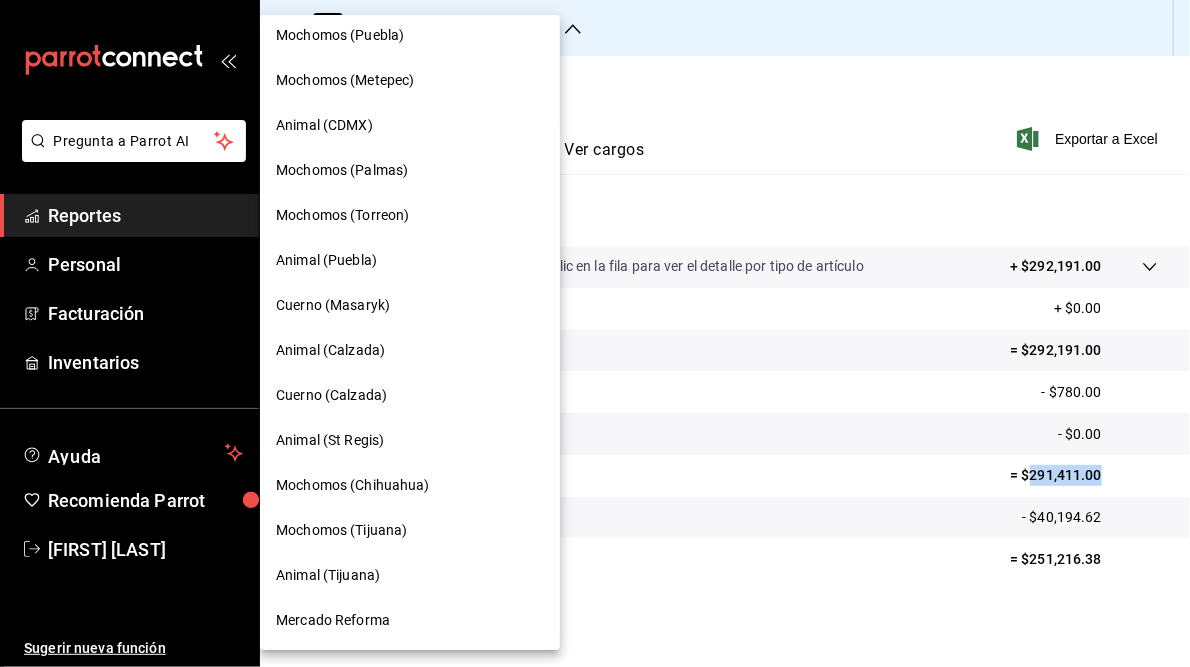 click on "Mochomos (Palmas)" at bounding box center [342, 170] 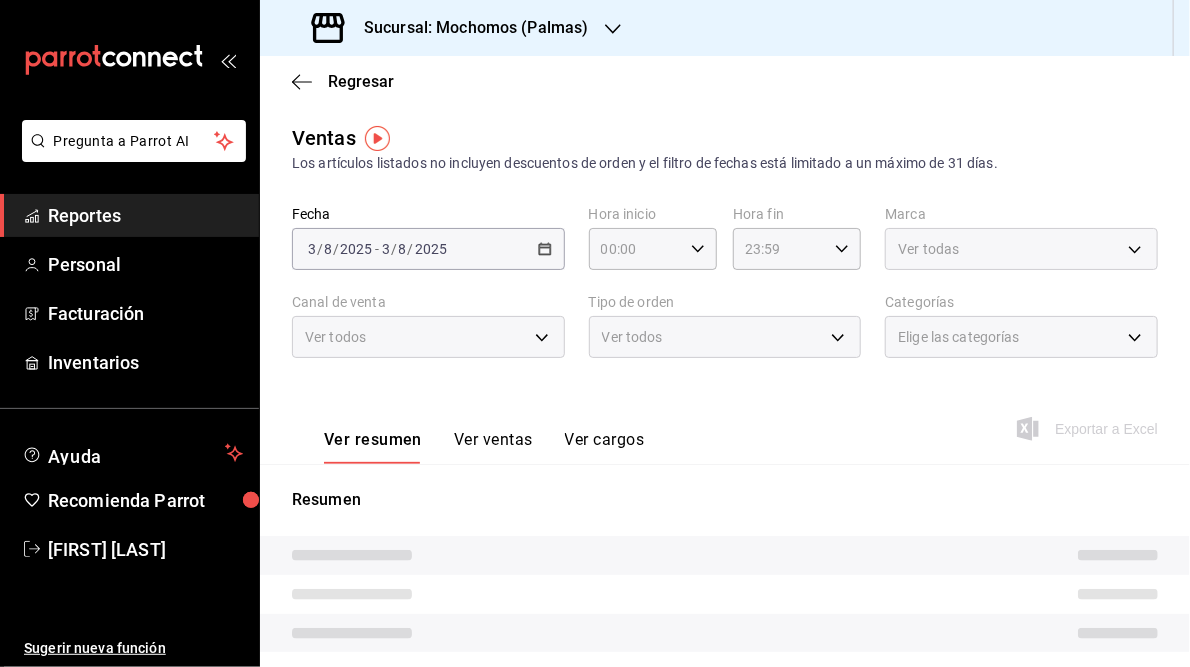 type on "05:00" 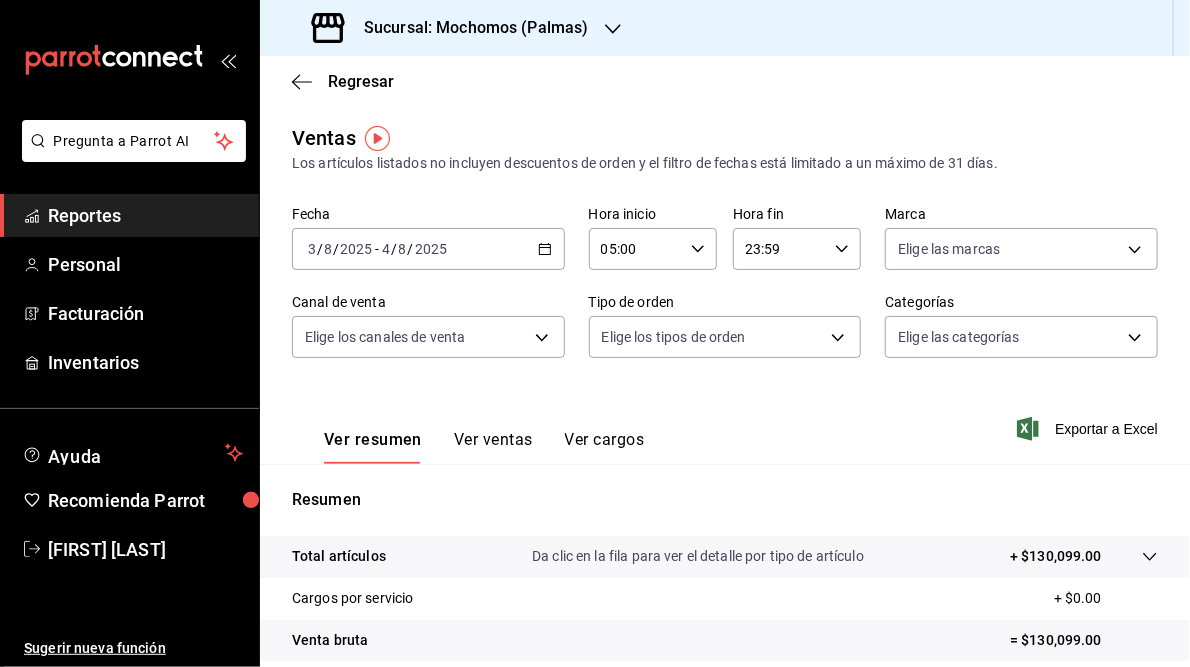 scroll, scrollTop: 290, scrollLeft: 0, axis: vertical 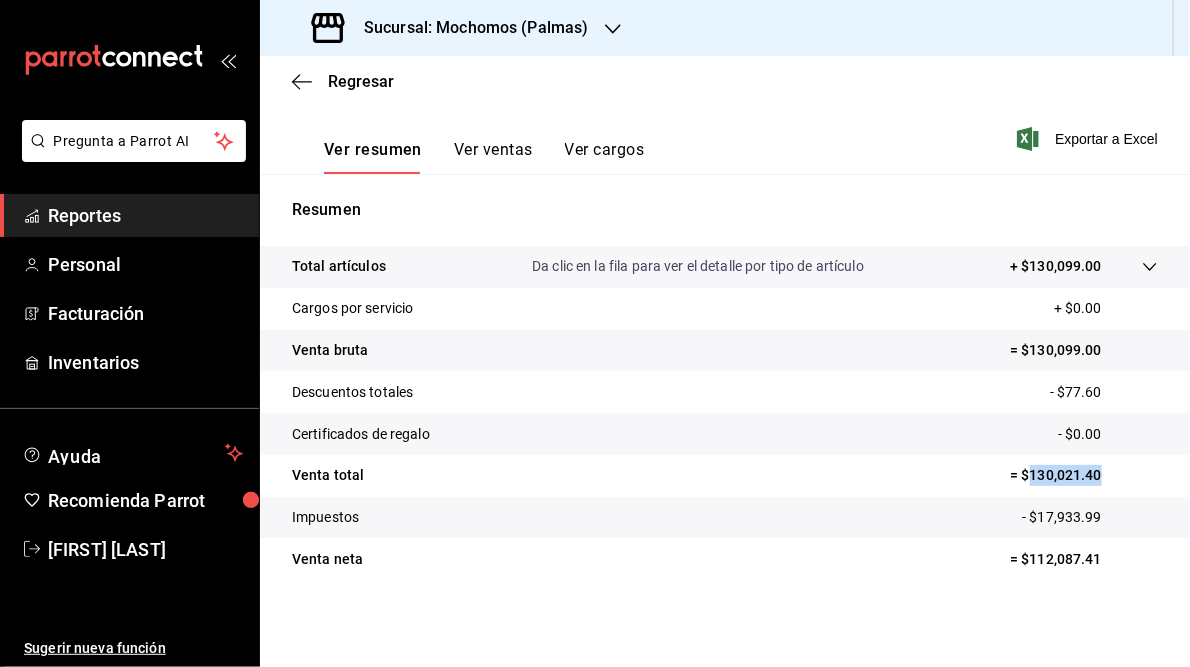 drag, startPoint x: 1021, startPoint y: 478, endPoint x: 1091, endPoint y: 474, distance: 70.11419 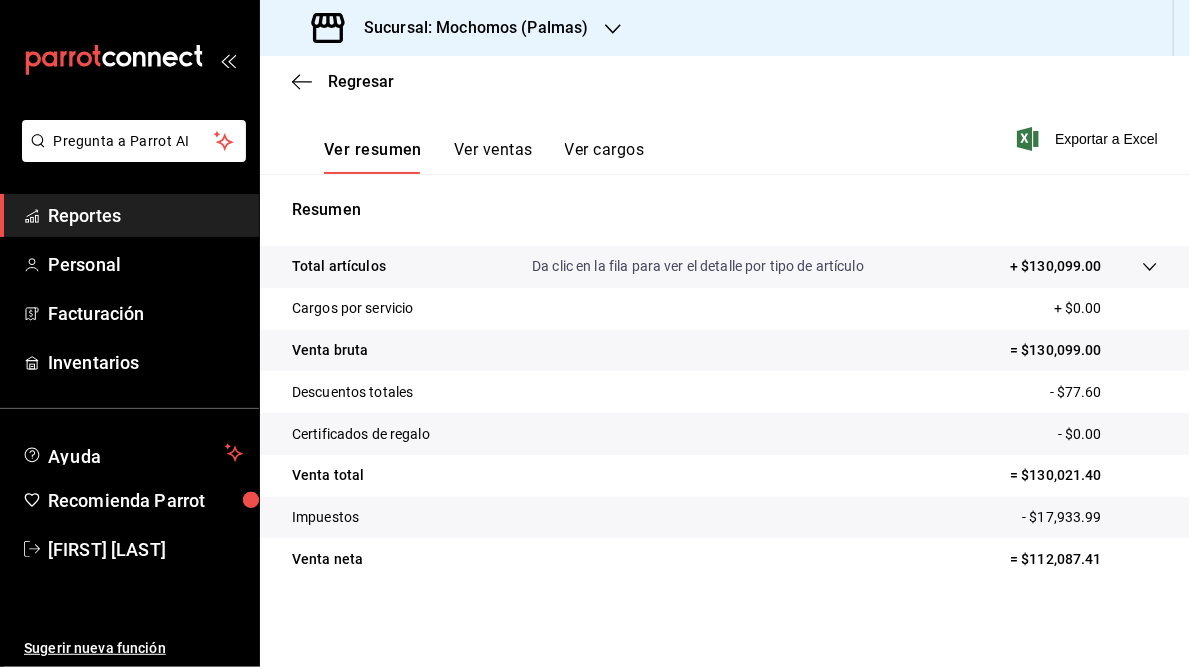 click on "Sucursal: Mochomos (Palmas)" at bounding box center [468, 28] 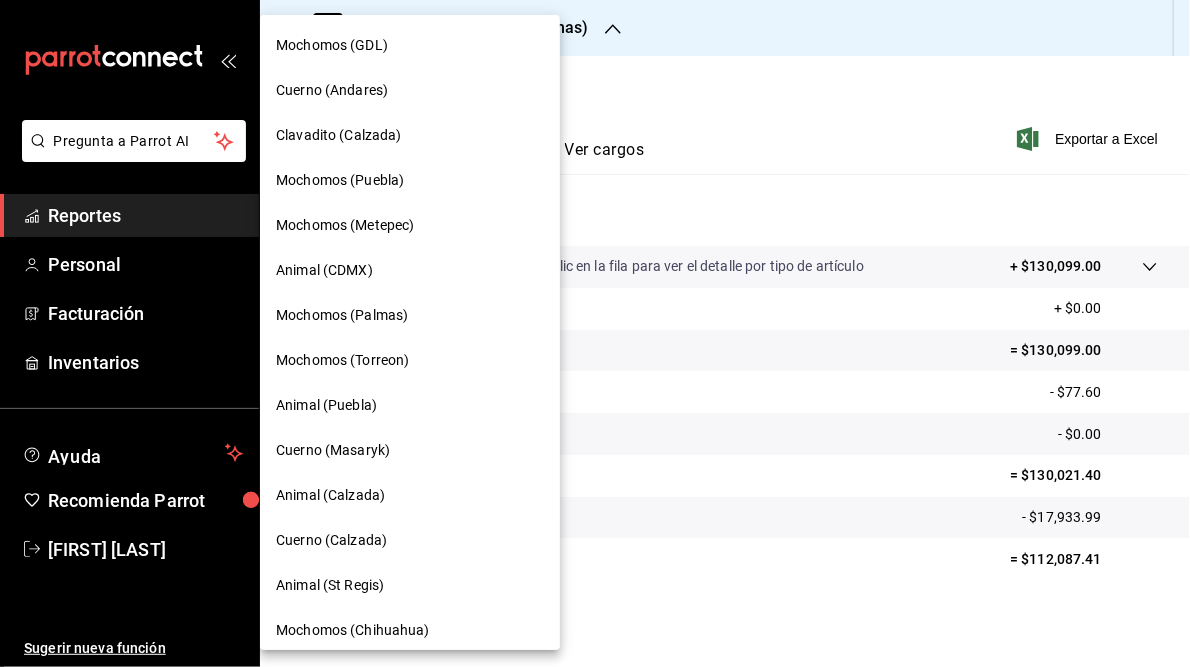 click on "Mochomos (Torreon)" at bounding box center (342, 360) 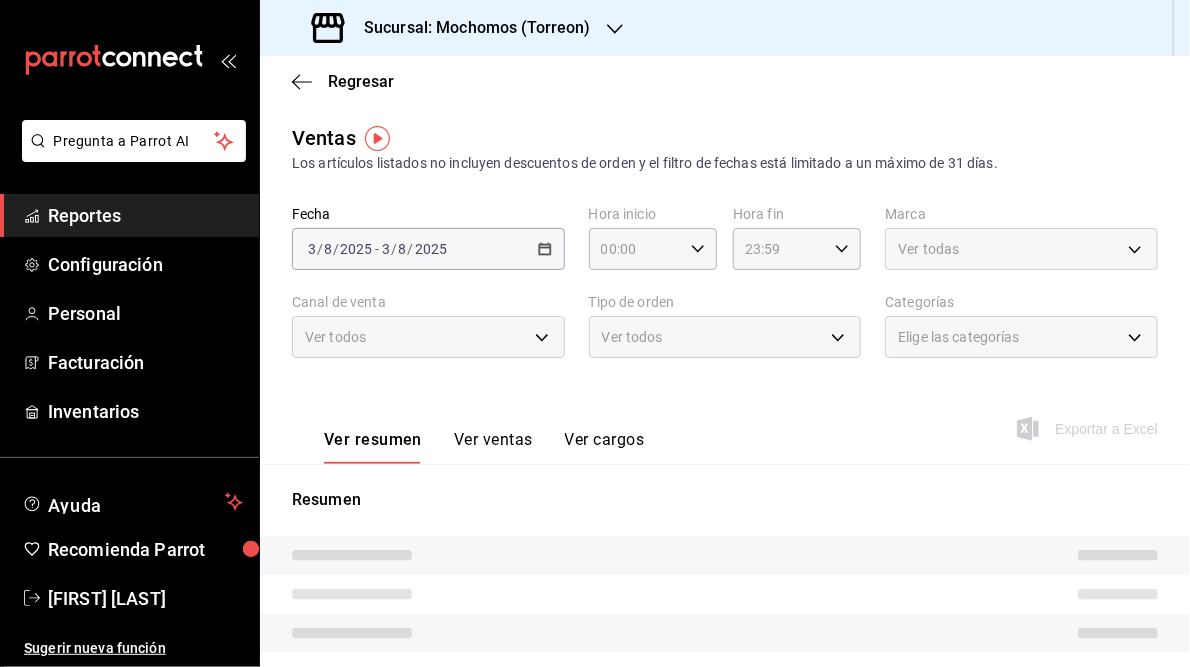 type on "05:00" 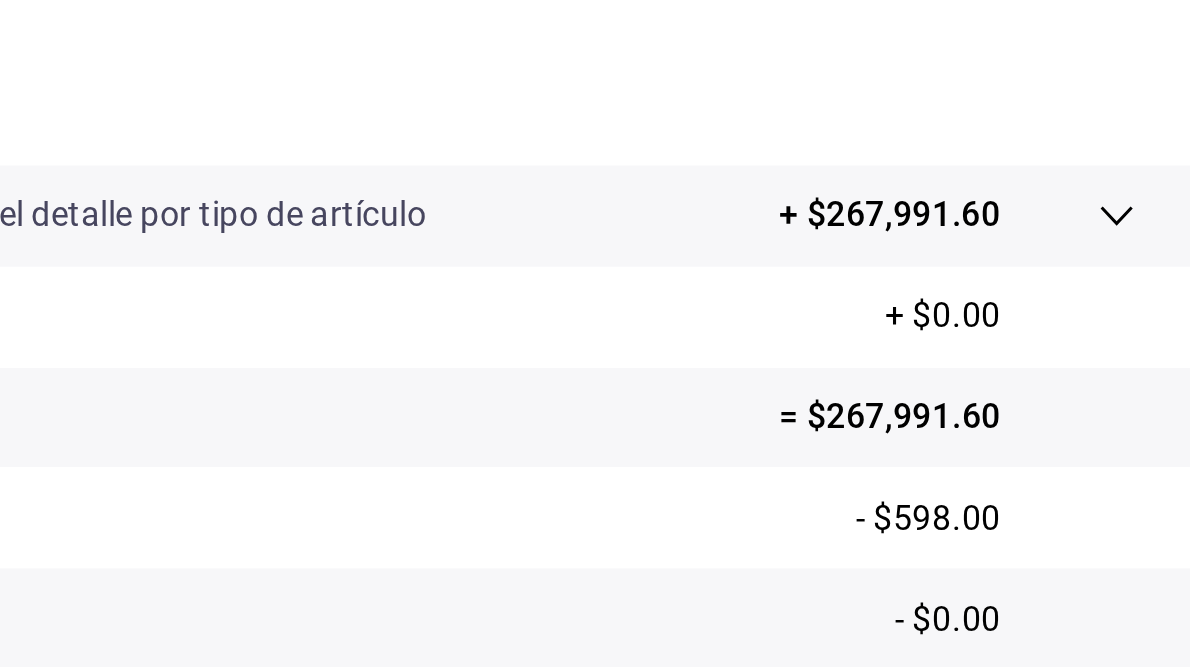 scroll, scrollTop: 290, scrollLeft: 0, axis: vertical 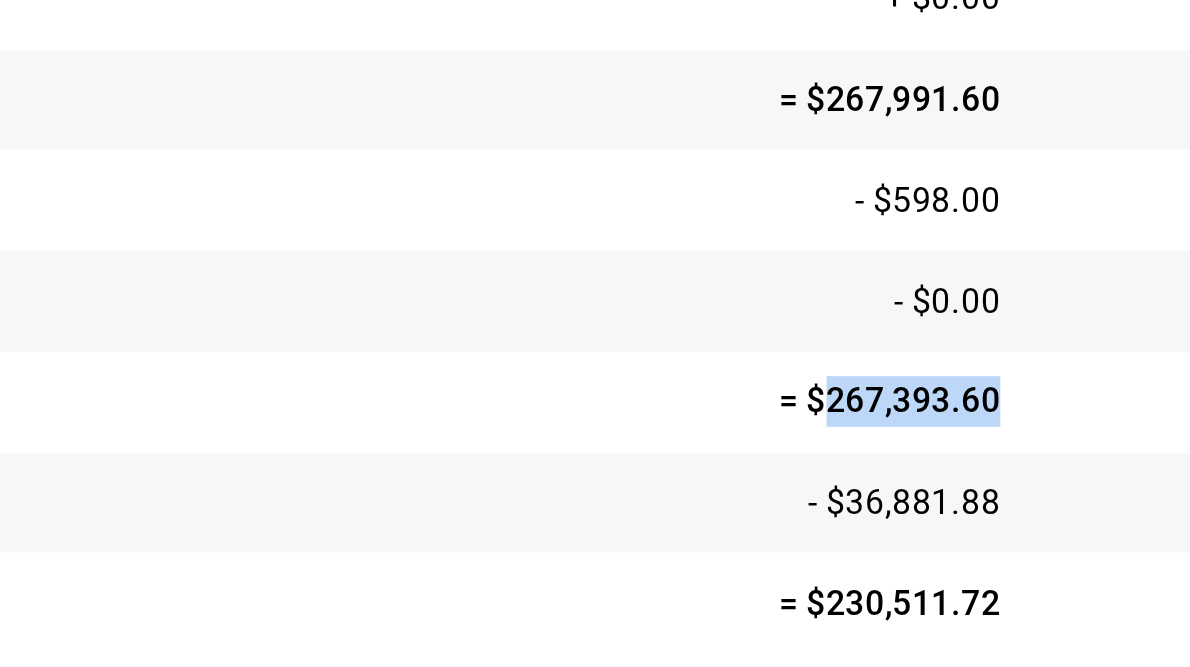 drag, startPoint x: 1021, startPoint y: 475, endPoint x: 1089, endPoint y: 473, distance: 68.0294 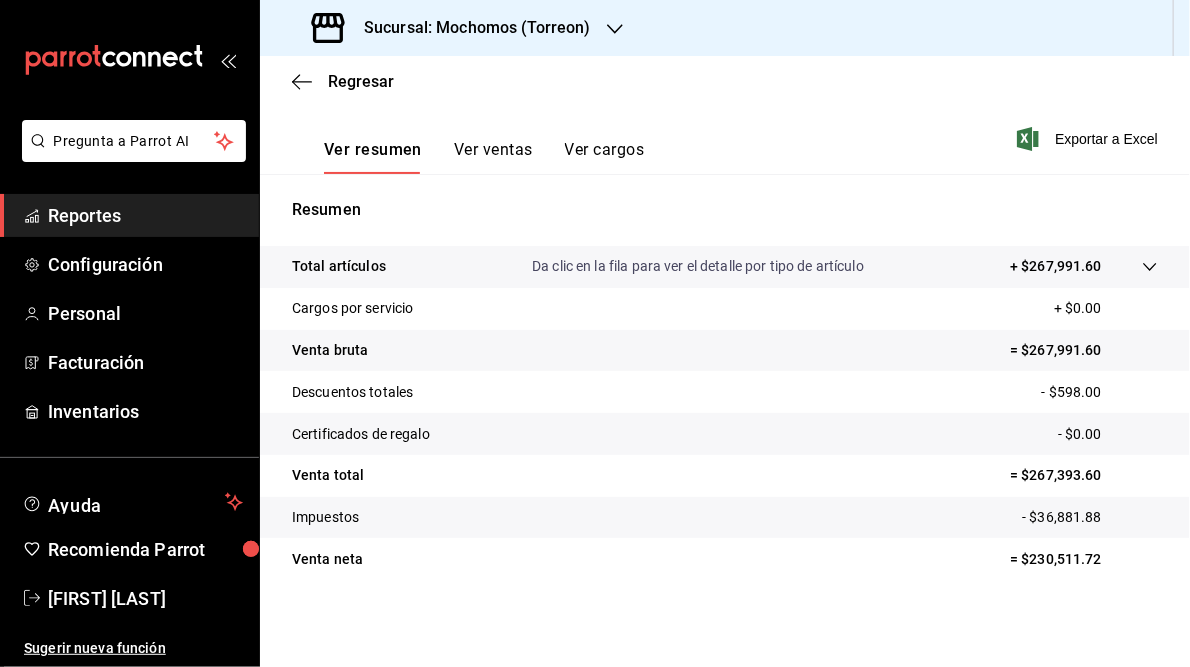 click on "Sucursal: Mochomos (Torreon)" at bounding box center [469, 28] 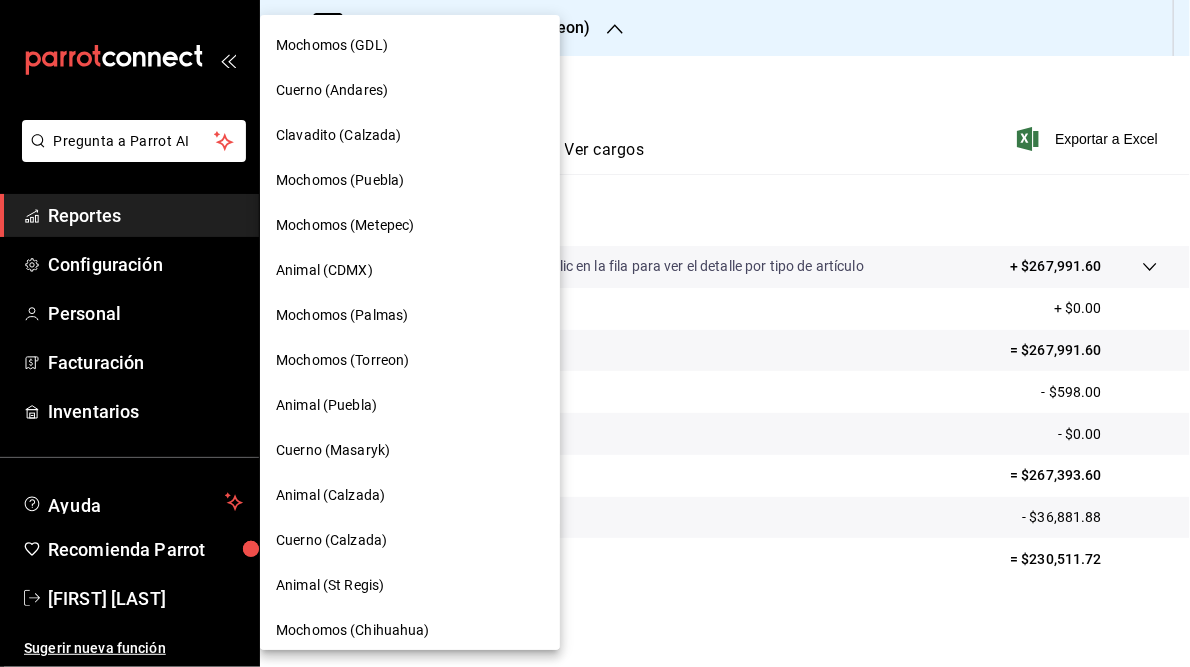 click on "Animal (Puebla)" at bounding box center (326, 405) 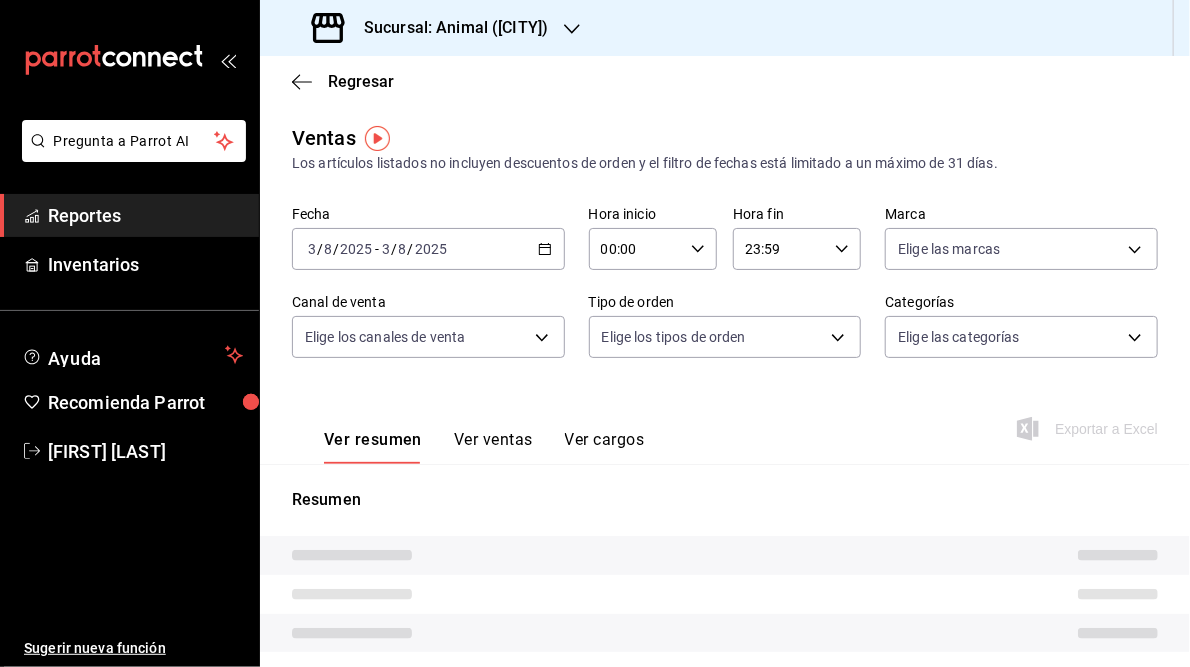 type on "05:00" 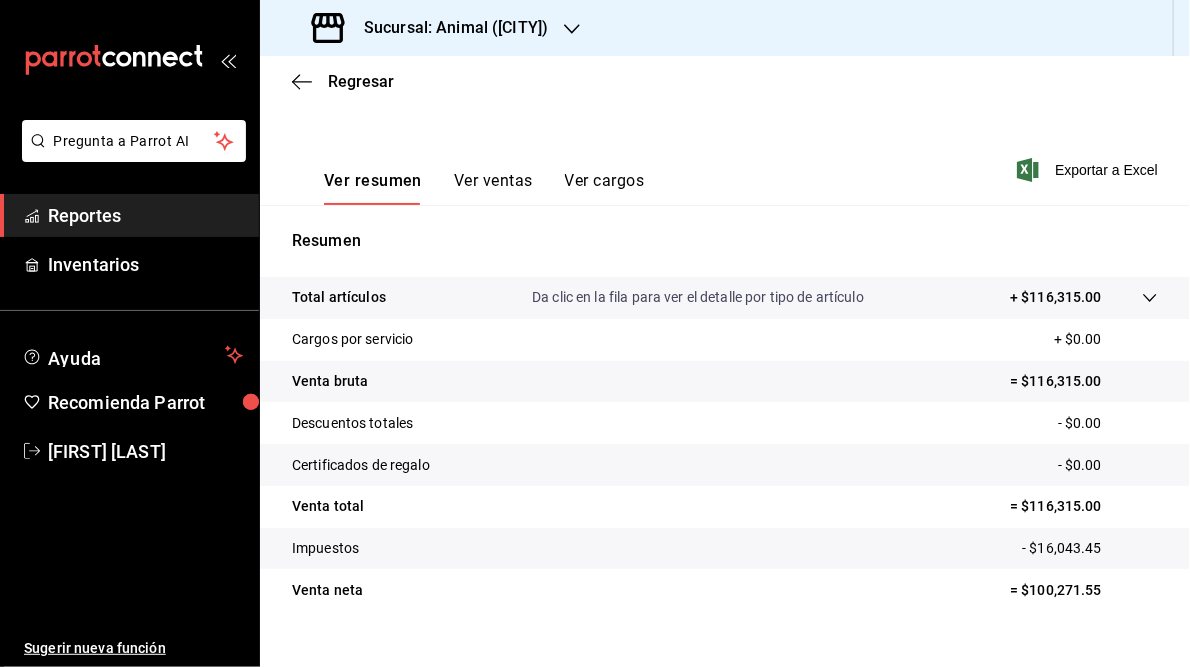 scroll, scrollTop: 268, scrollLeft: 0, axis: vertical 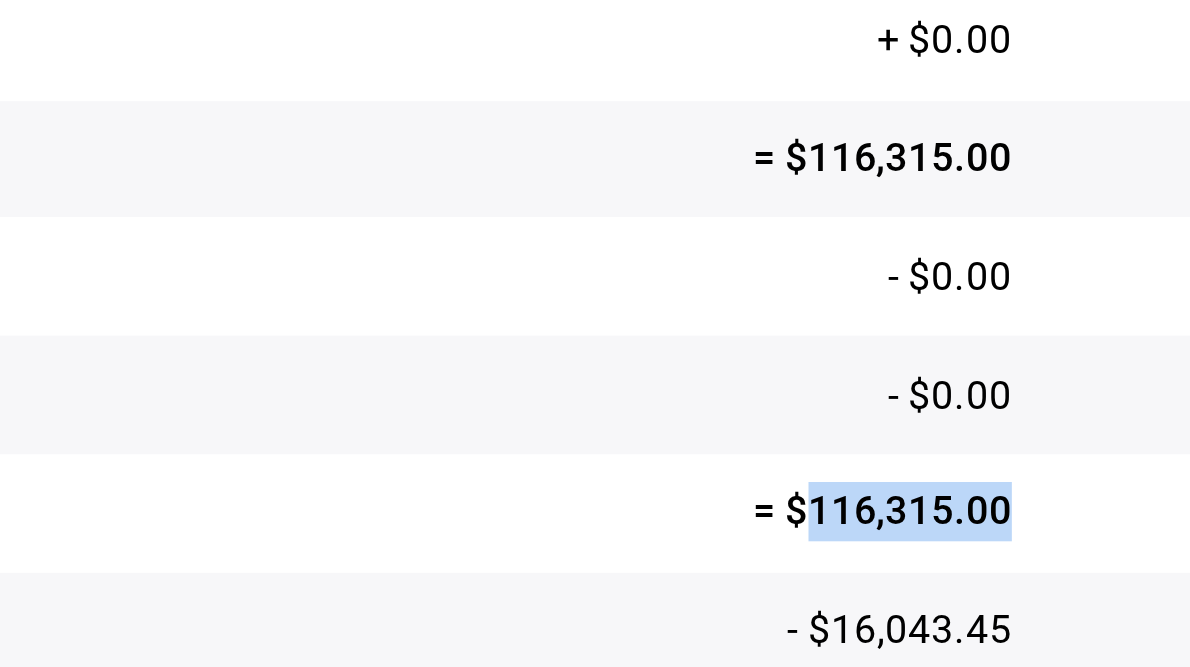 drag, startPoint x: 1019, startPoint y: 494, endPoint x: 1088, endPoint y: 489, distance: 69.18092 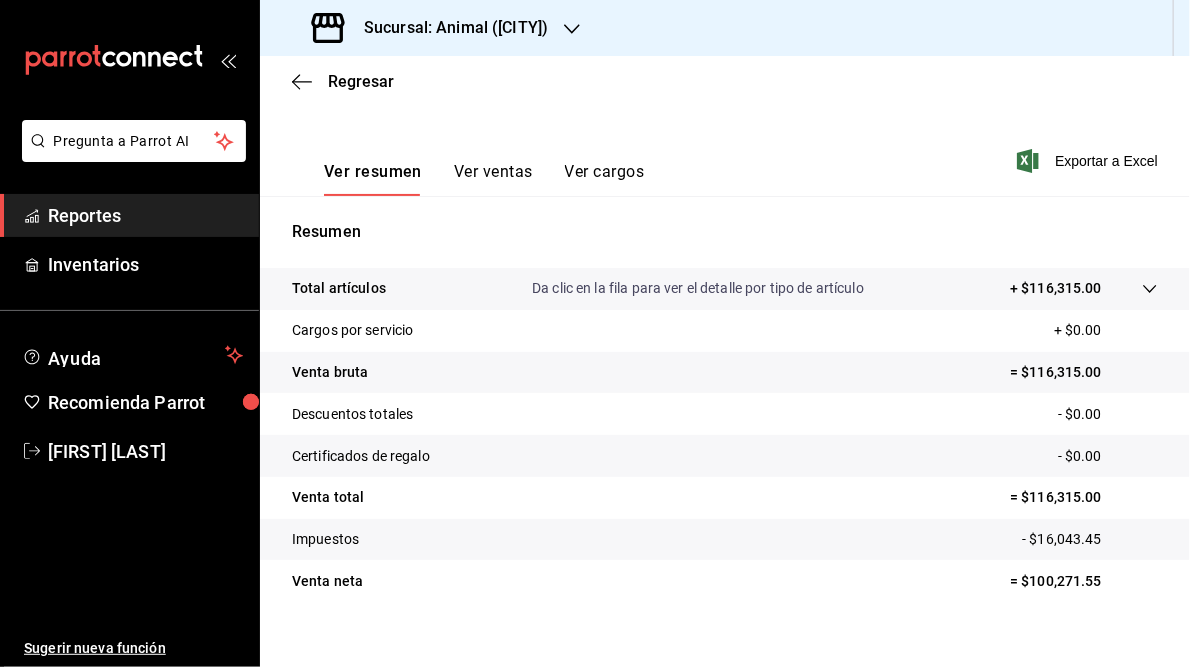 click on "Sucursal: Animal ([CITY])" at bounding box center [448, 28] 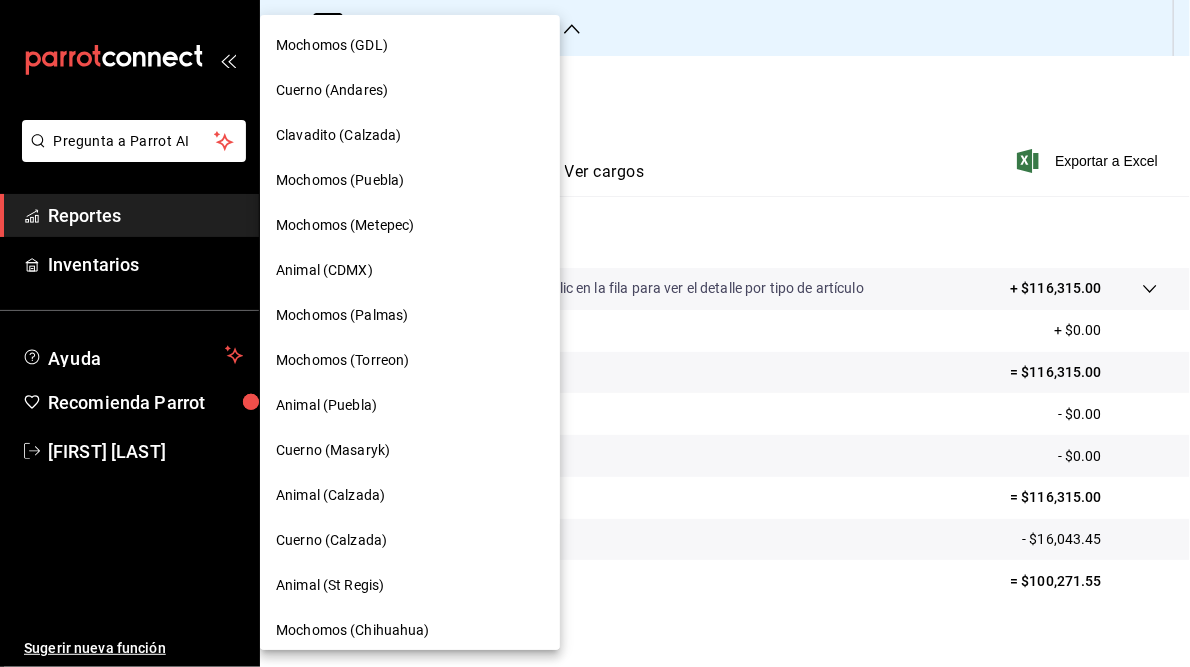 click on "Cuerno (Masaryk)" at bounding box center [333, 450] 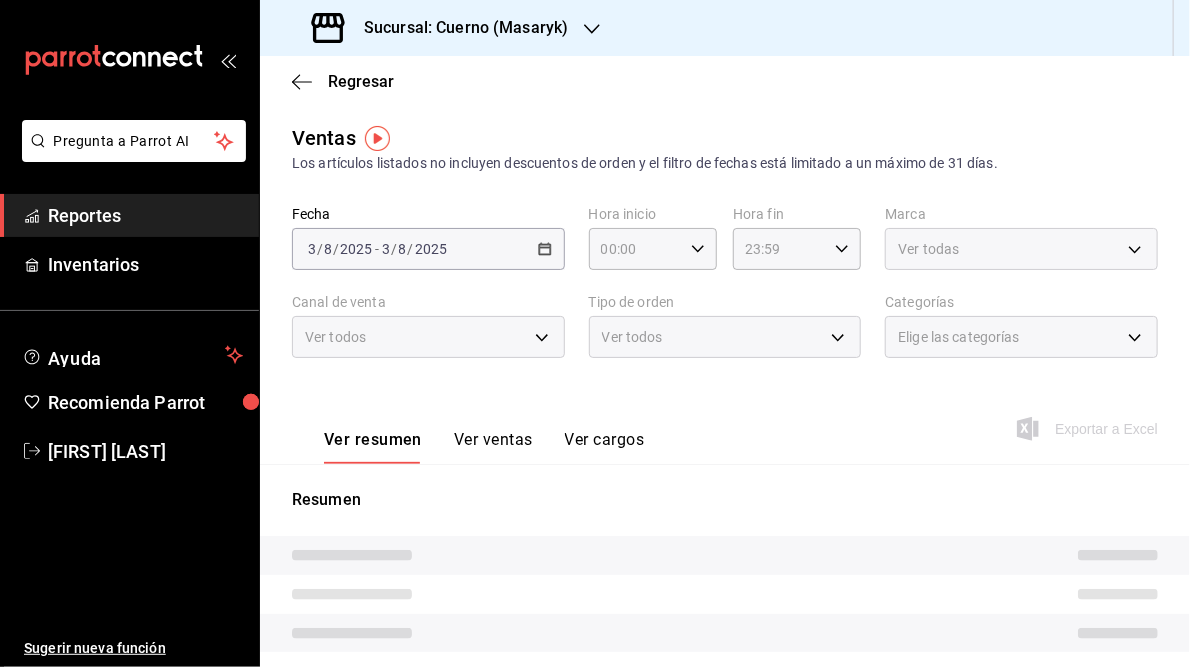 type on "05:00" 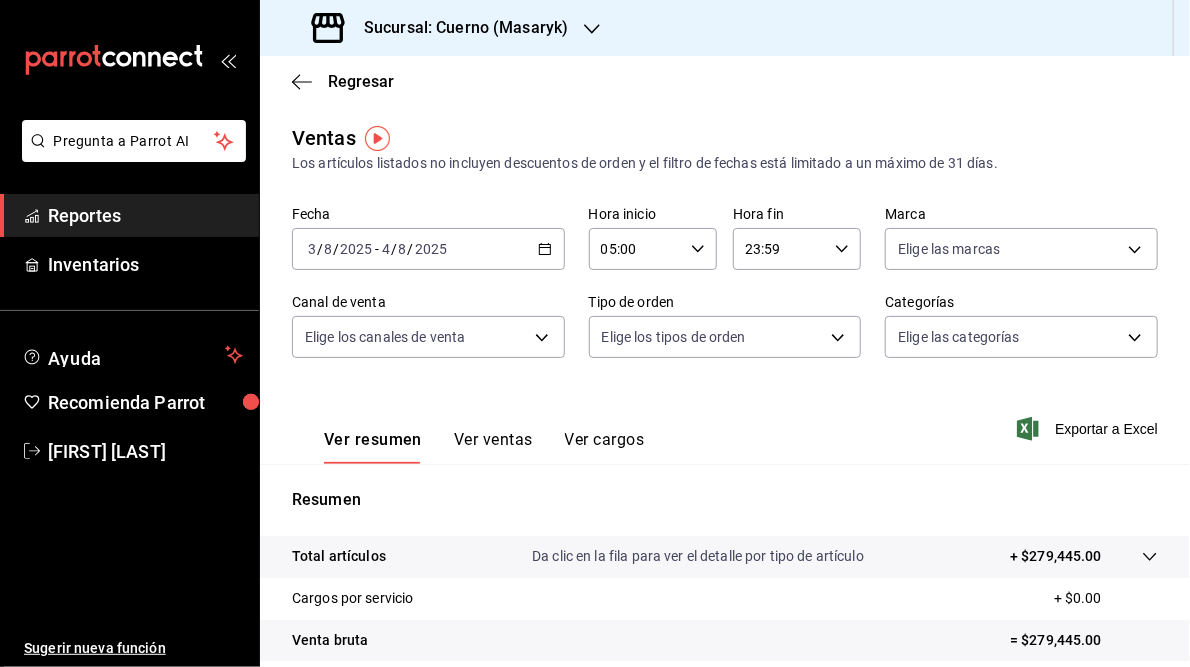 scroll, scrollTop: 290, scrollLeft: 0, axis: vertical 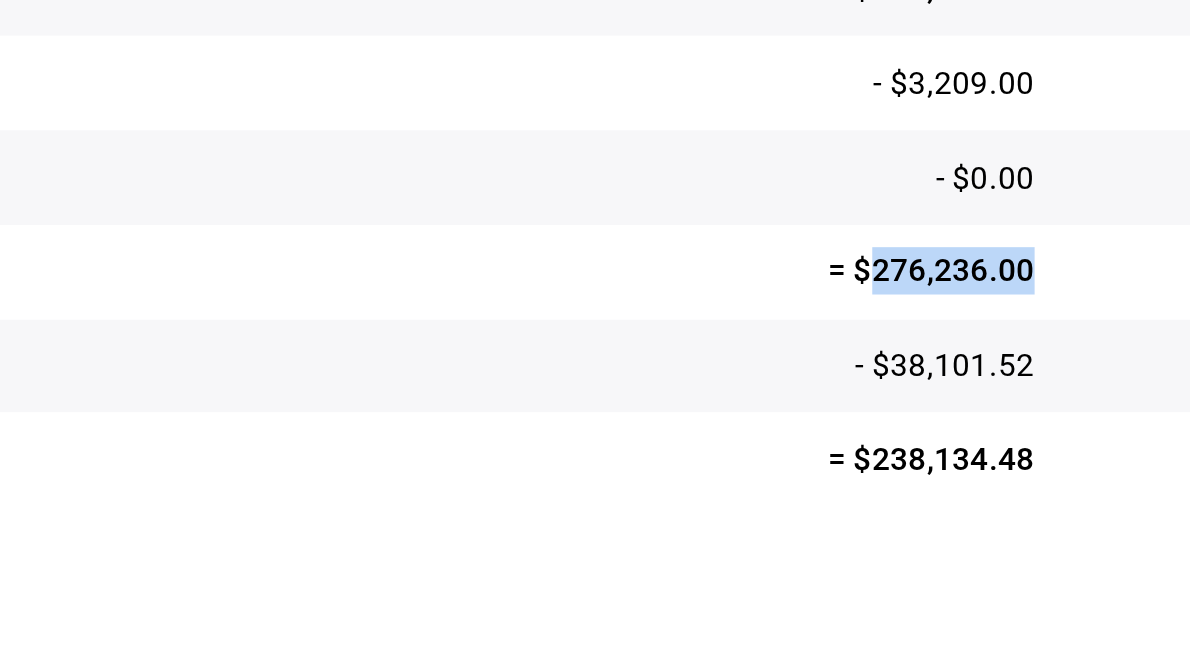 drag, startPoint x: 1019, startPoint y: 476, endPoint x: 1089, endPoint y: 473, distance: 70.064255 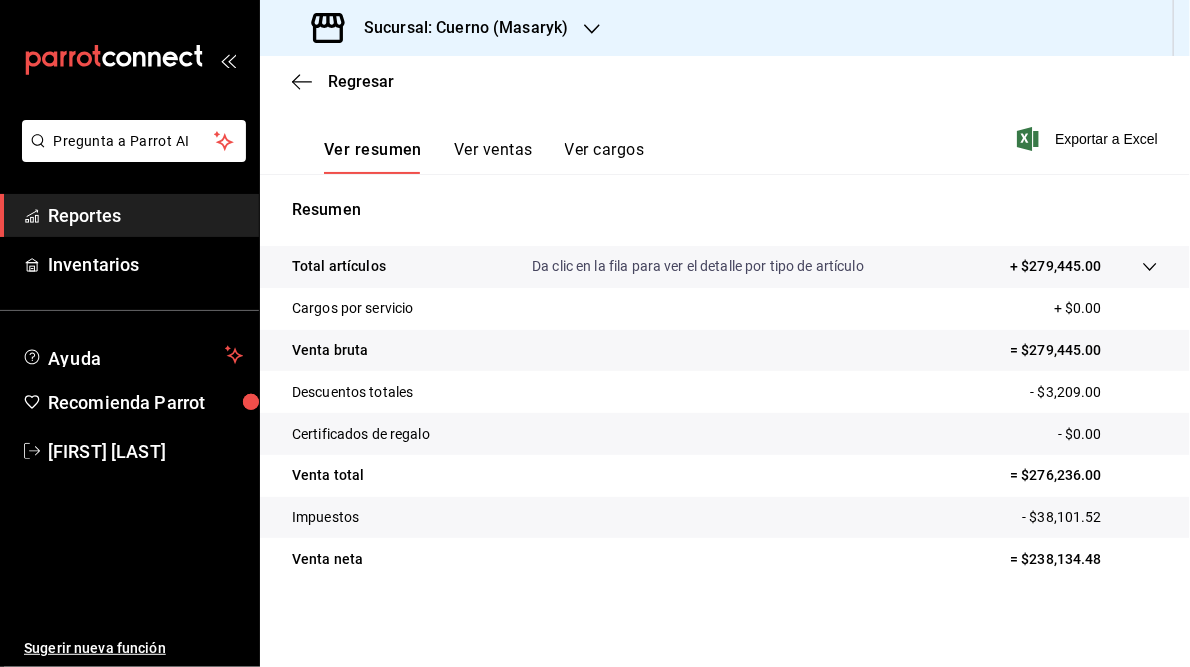 click on "Sucursal: Cuerno (Masaryk)" at bounding box center [458, 28] 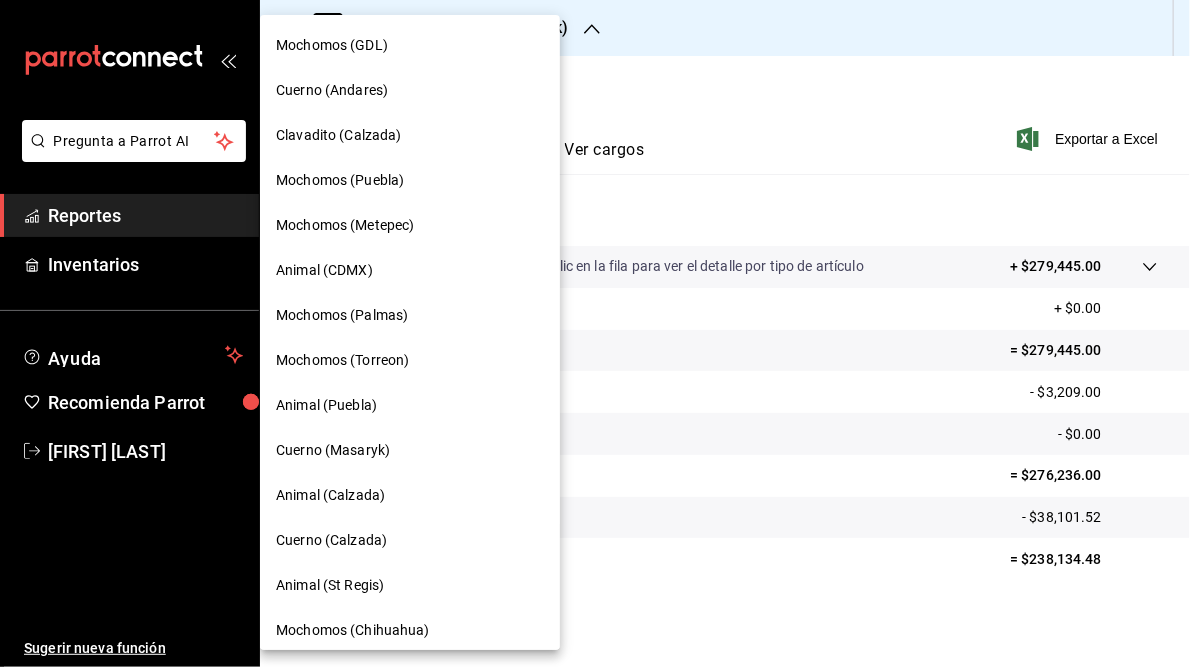 click on "Animal (Calzada)" at bounding box center [330, 495] 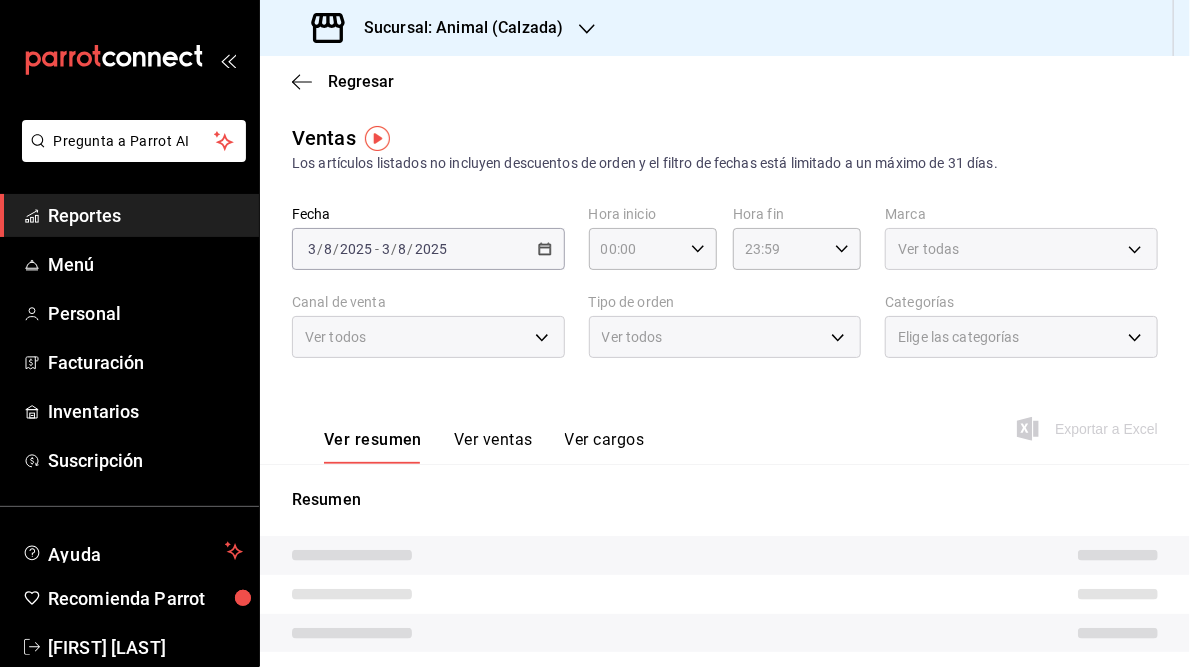 type on "05:00" 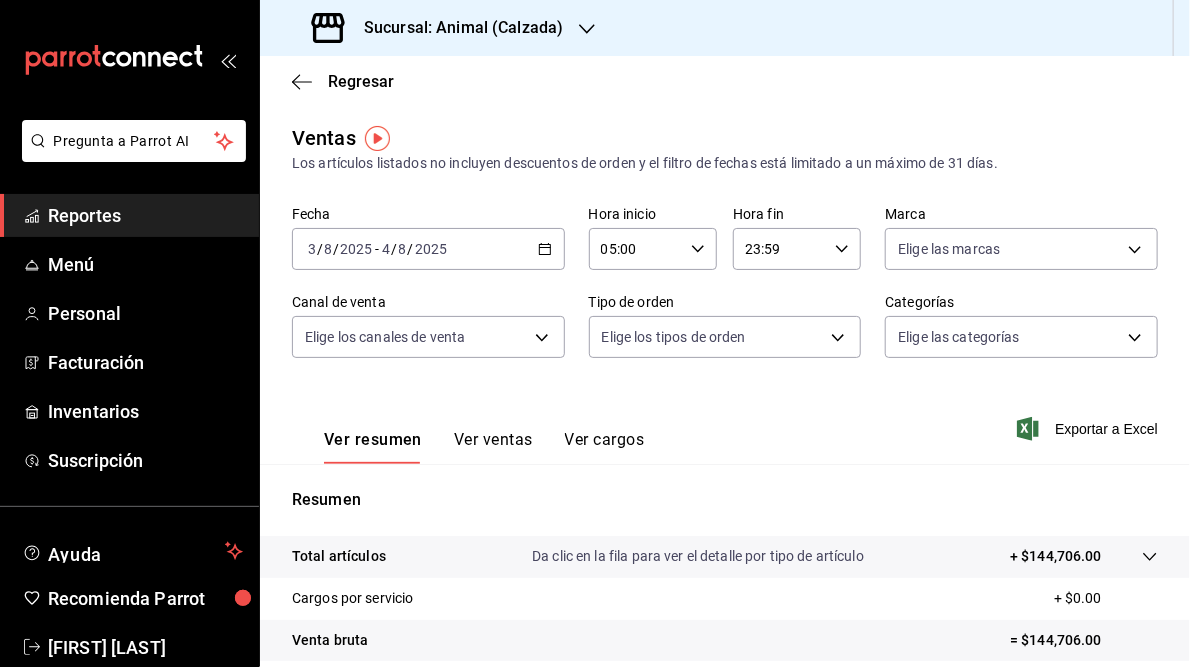 scroll, scrollTop: 290, scrollLeft: 0, axis: vertical 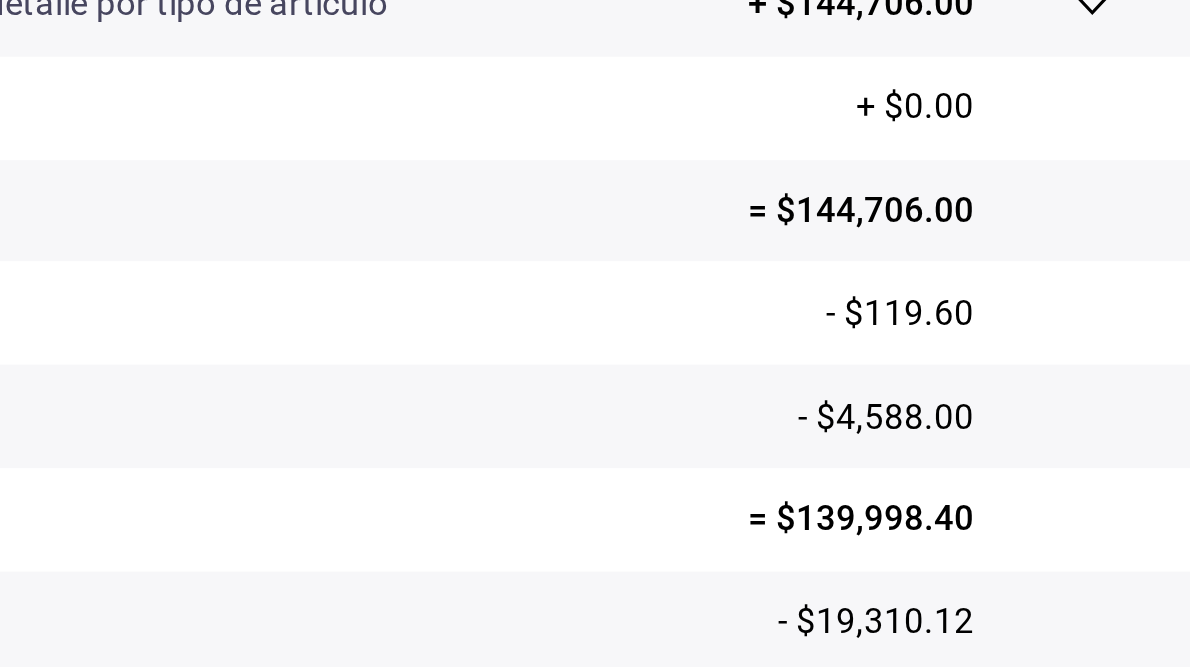 drag, startPoint x: 1022, startPoint y: 475, endPoint x: 1083, endPoint y: 459, distance: 63.06346 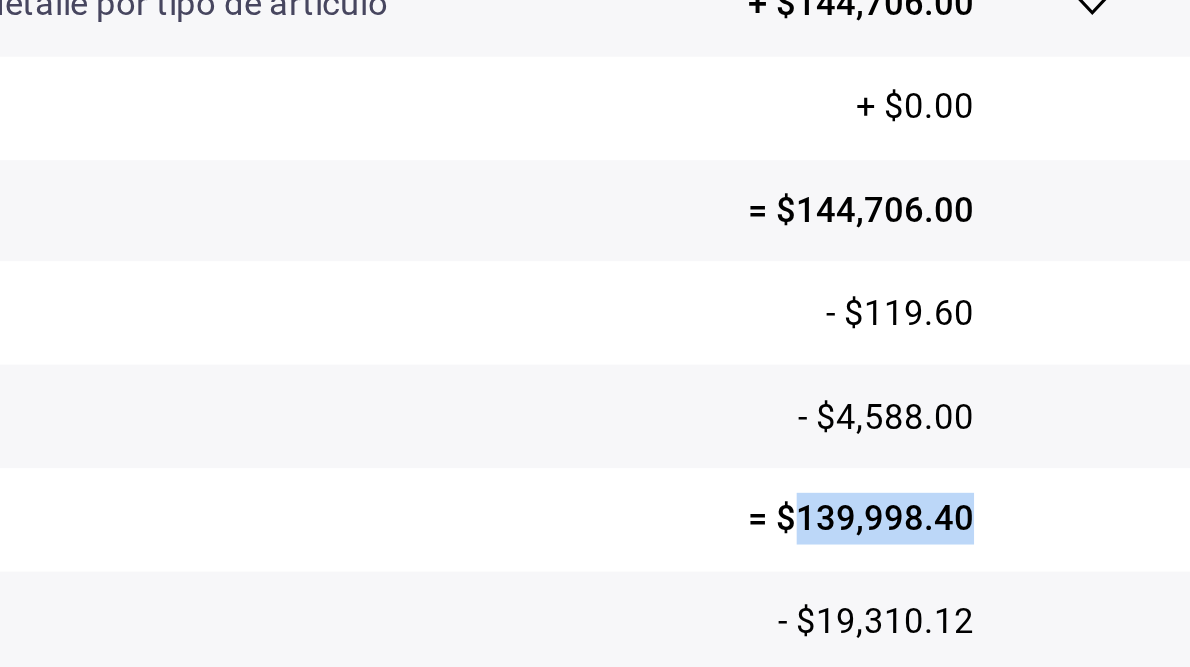 drag, startPoint x: 1021, startPoint y: 475, endPoint x: 1094, endPoint y: 483, distance: 73.43705 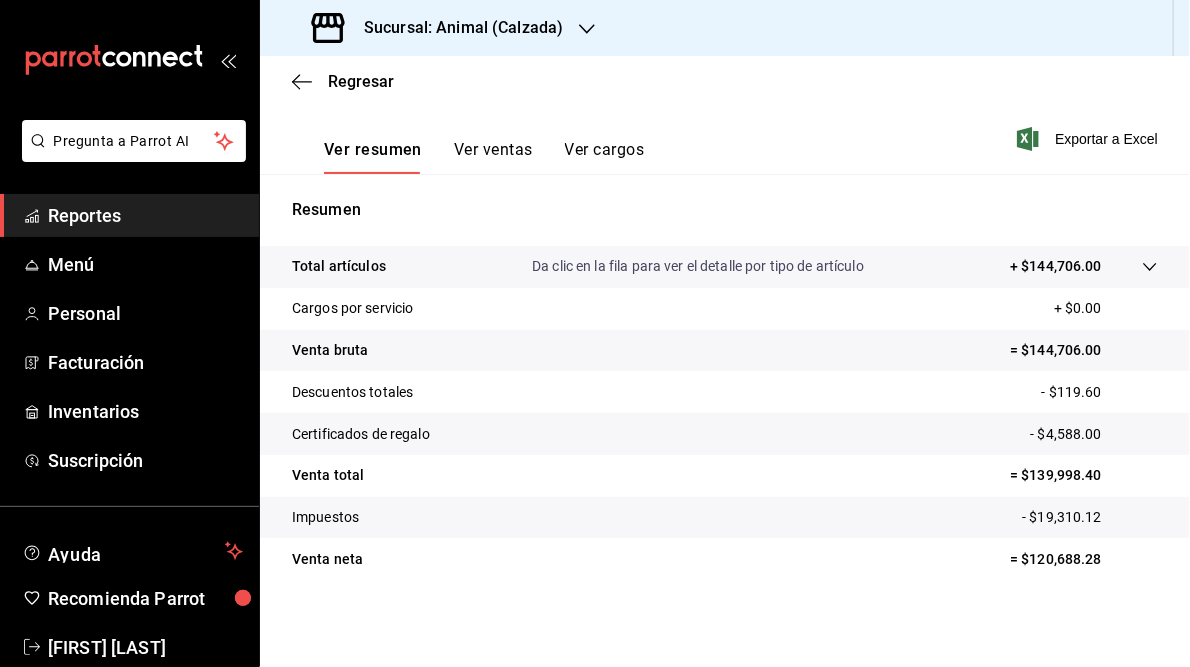 click on "Sucursal: Animal (Calzada)" at bounding box center (455, 28) 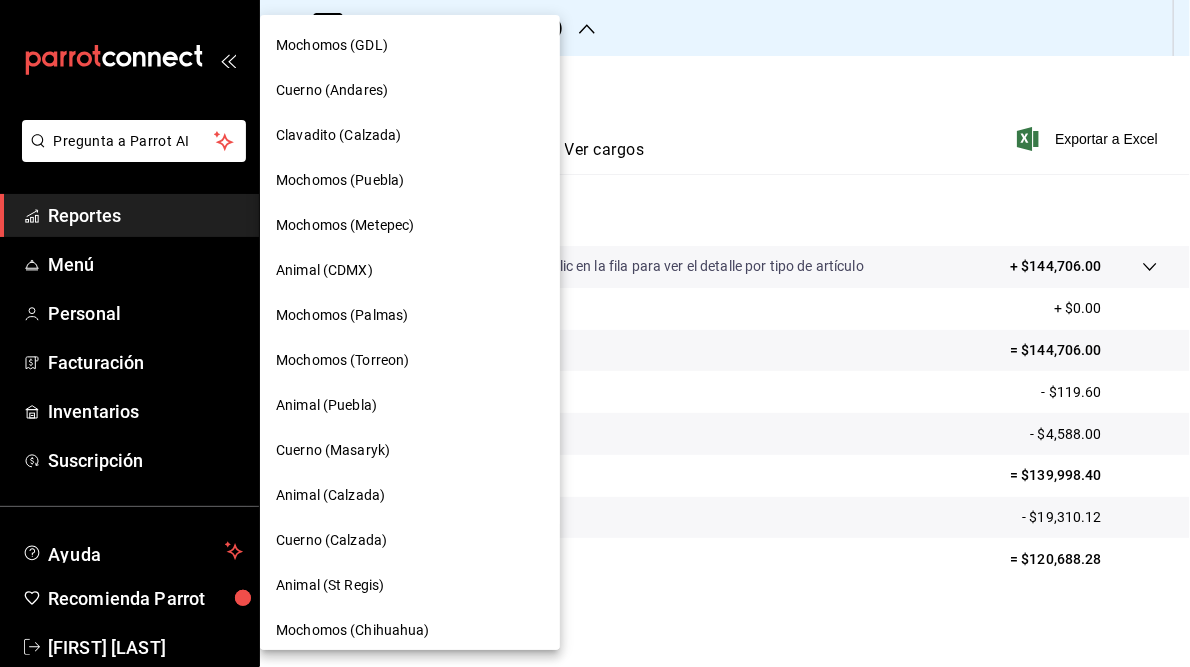 click on "Cuerno (Calzada)" at bounding box center [331, 540] 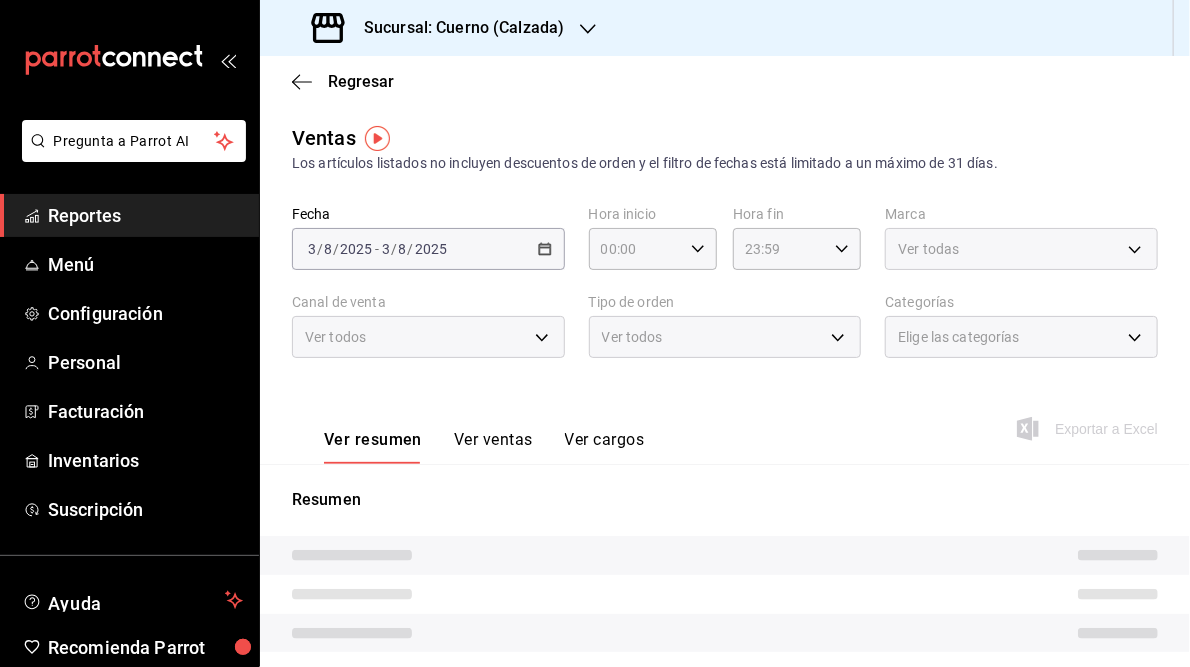 type on "05:00" 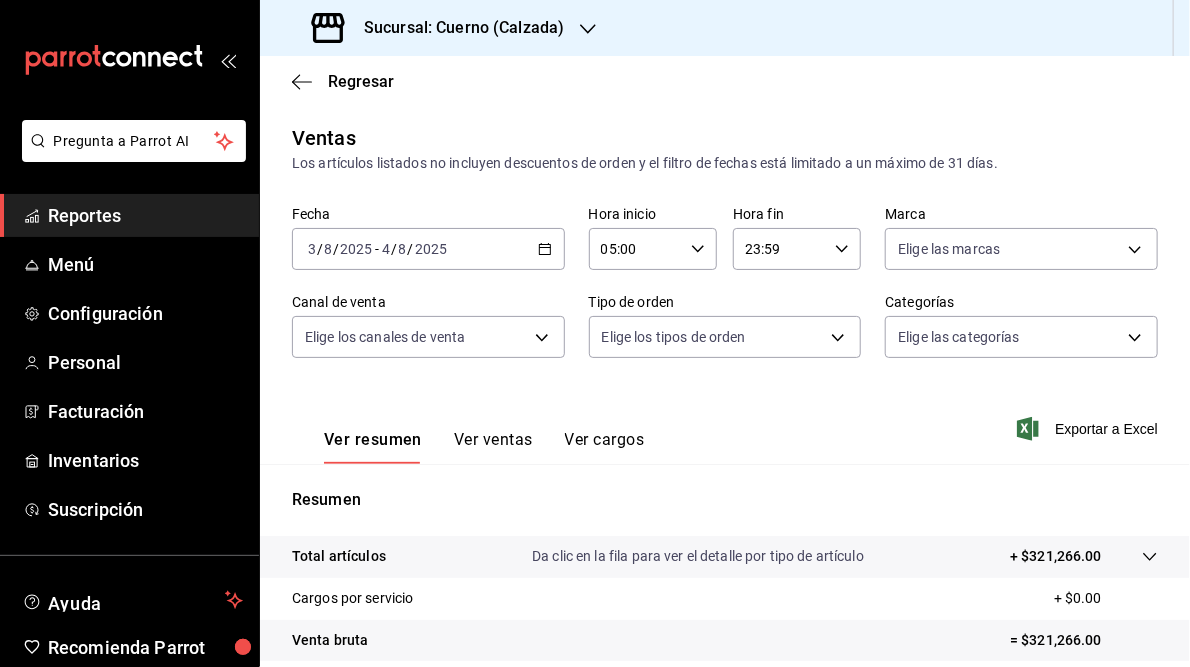 scroll, scrollTop: 290, scrollLeft: 0, axis: vertical 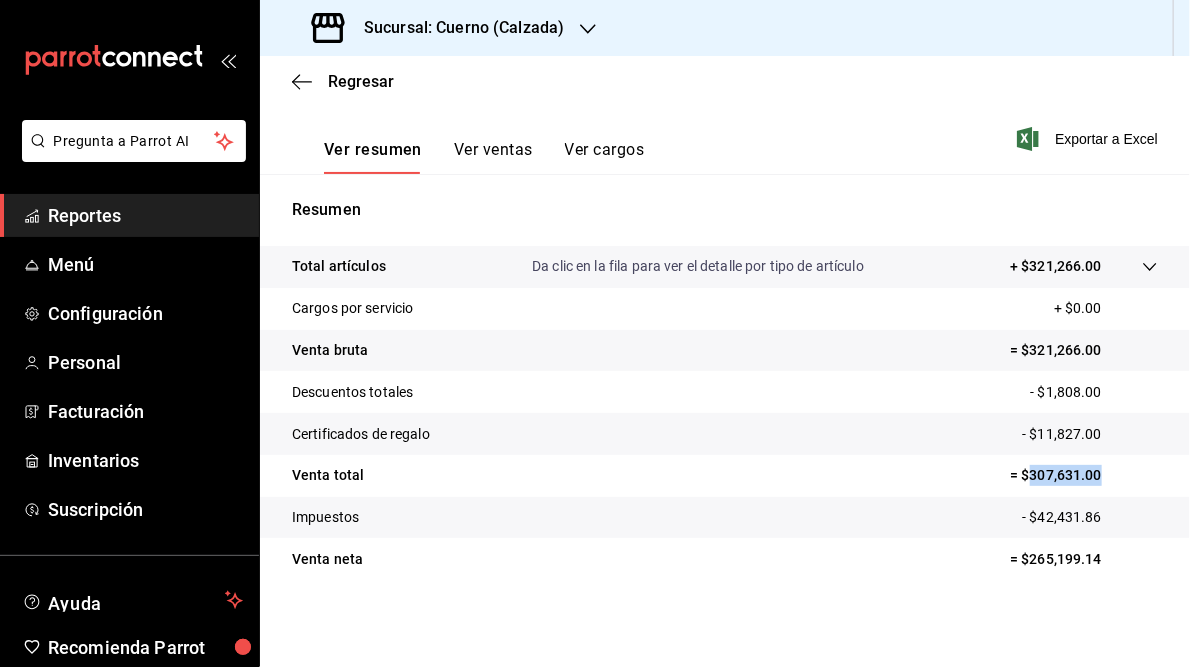 drag, startPoint x: 1015, startPoint y: 477, endPoint x: 1112, endPoint y: 468, distance: 97.41663 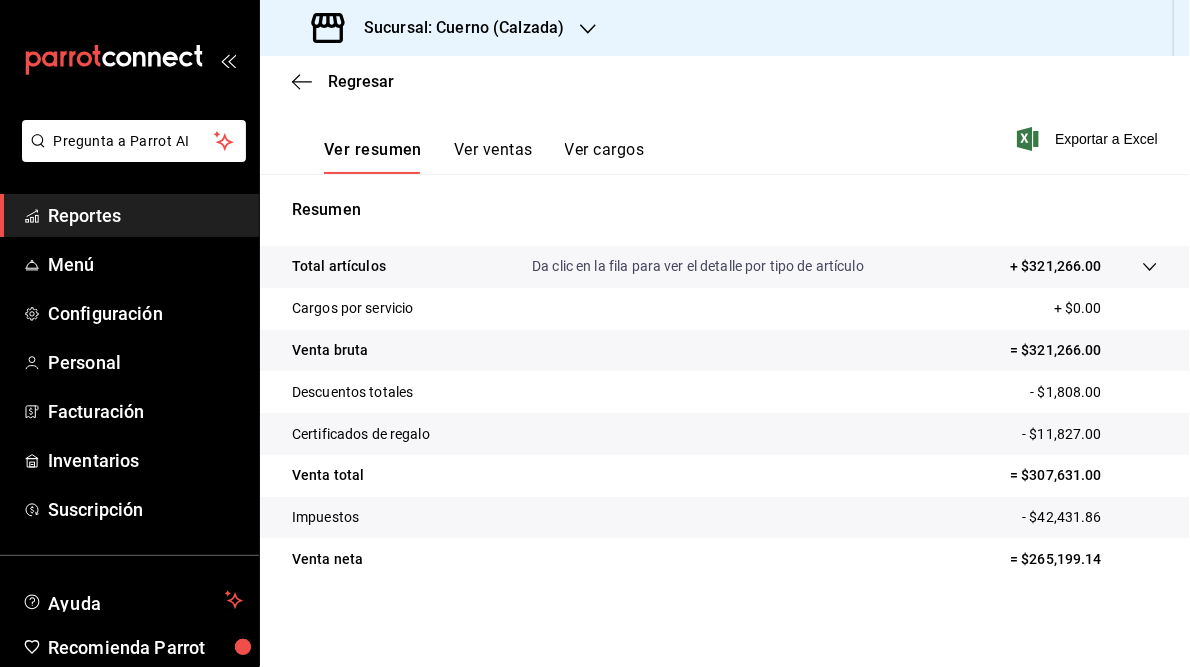 click on "Sucursal: Cuerno (Calzada)" at bounding box center (456, 28) 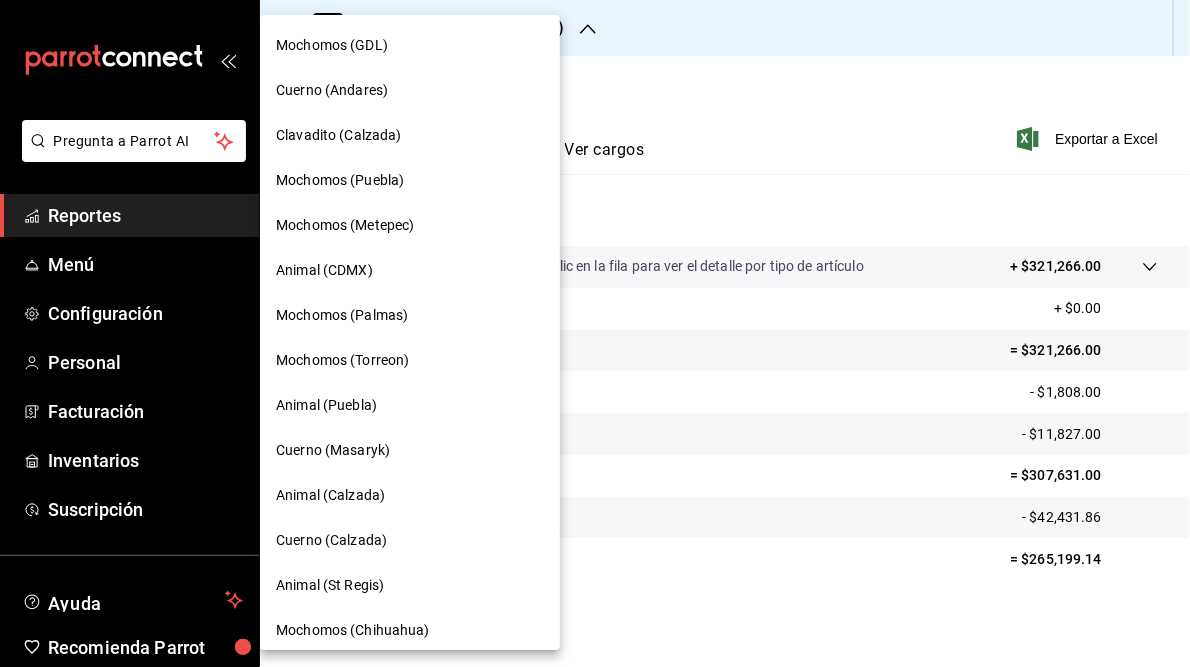 scroll, scrollTop: 145, scrollLeft: 0, axis: vertical 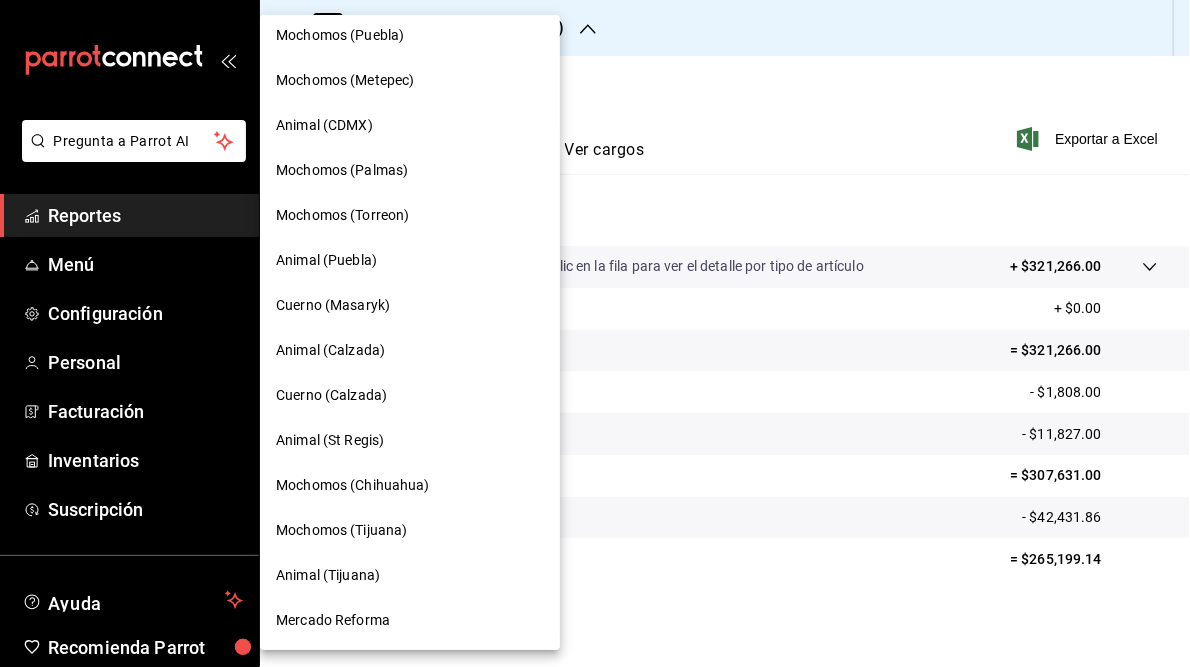 click on "Animal (St Regis)" at bounding box center (330, 440) 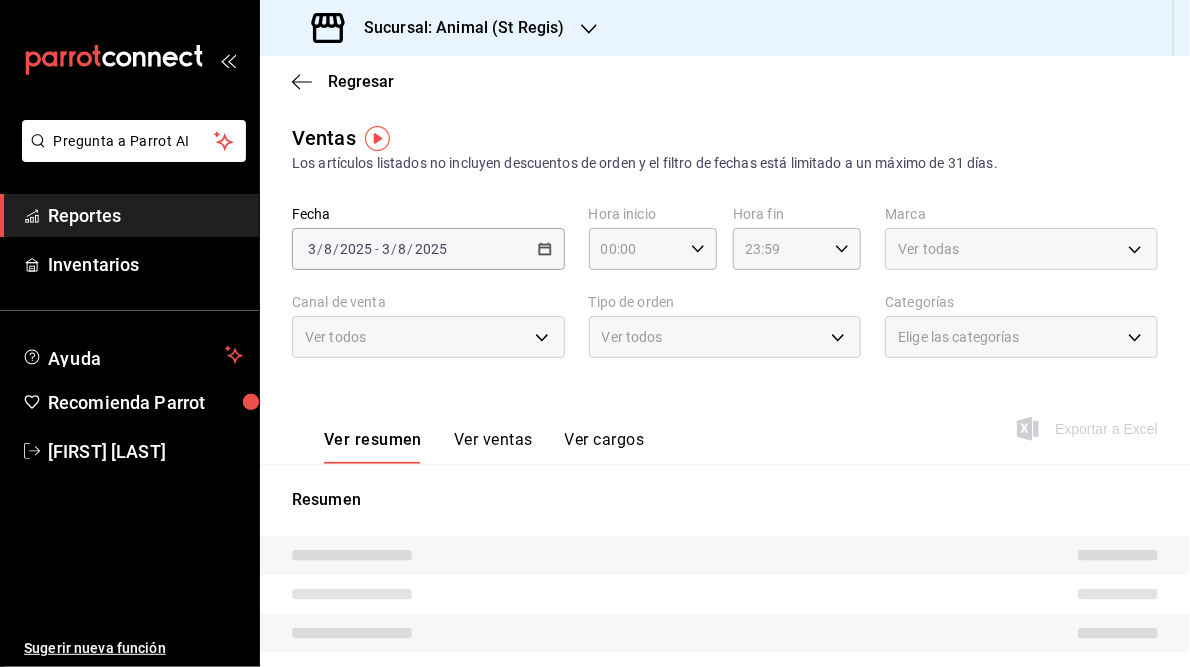 type on "05:00" 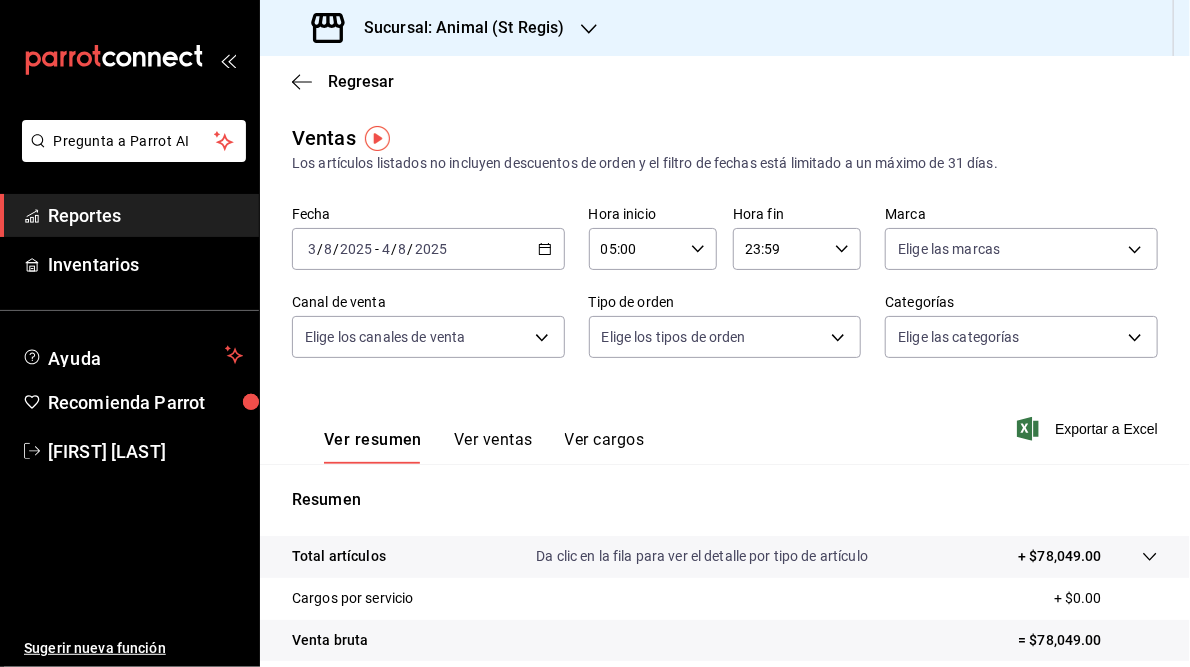 scroll, scrollTop: 290, scrollLeft: 0, axis: vertical 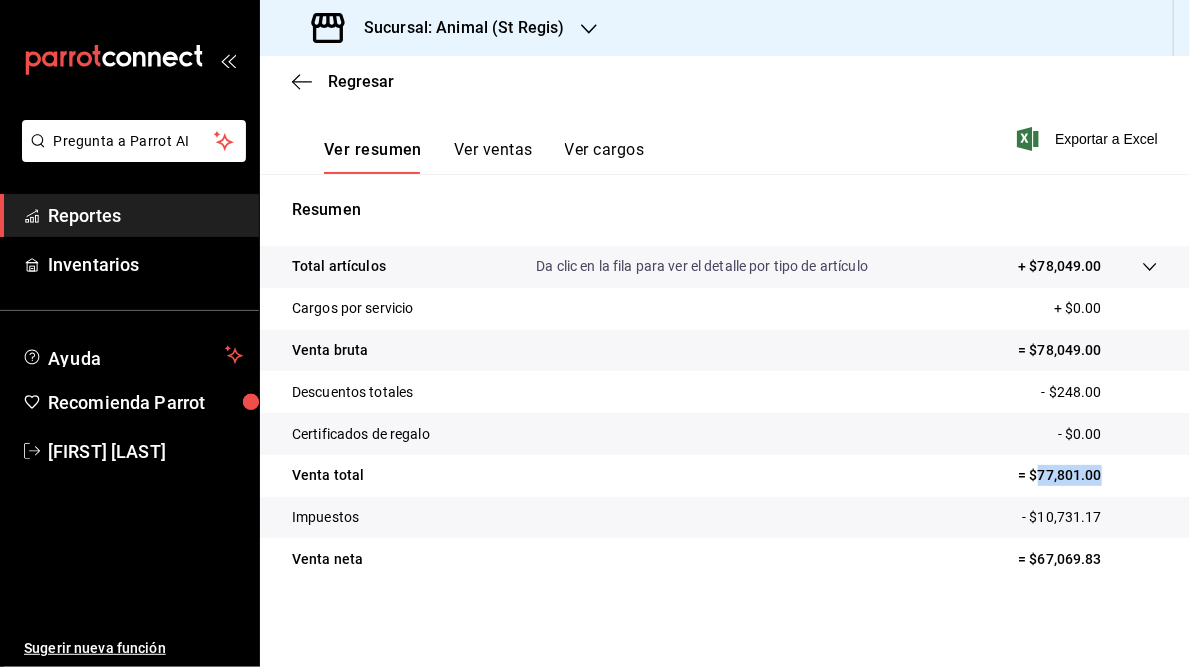 drag, startPoint x: 1028, startPoint y: 477, endPoint x: 1095, endPoint y: 475, distance: 67.02985 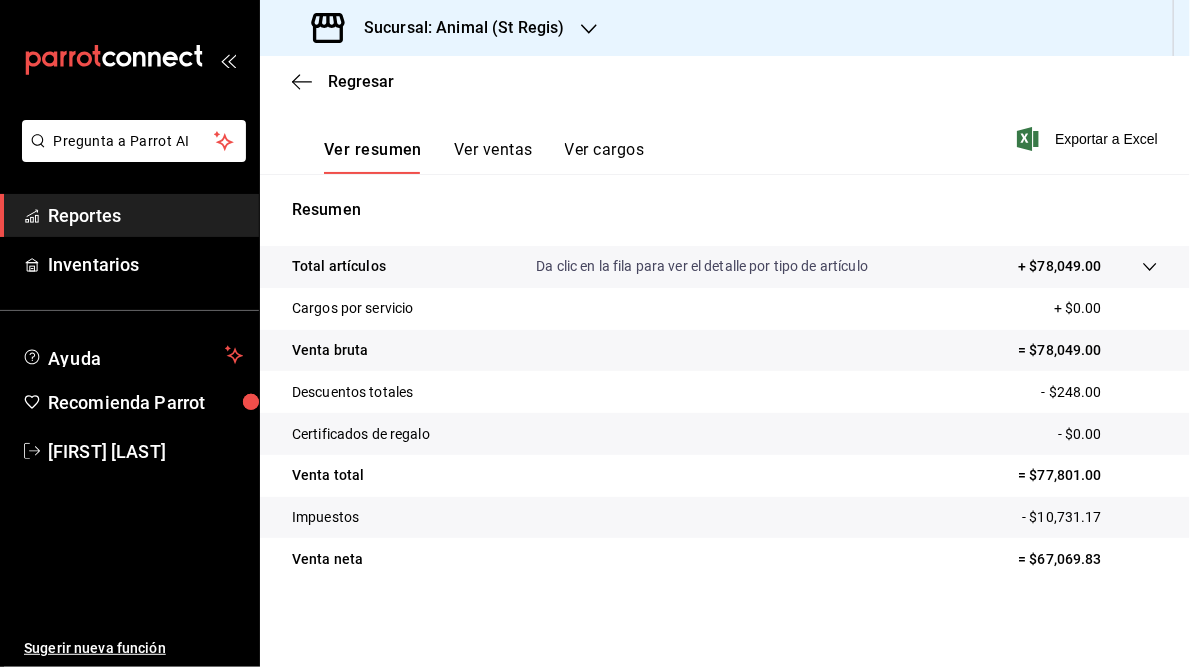 click on "Sucursal: Animal (St Regis)" at bounding box center [440, 28] 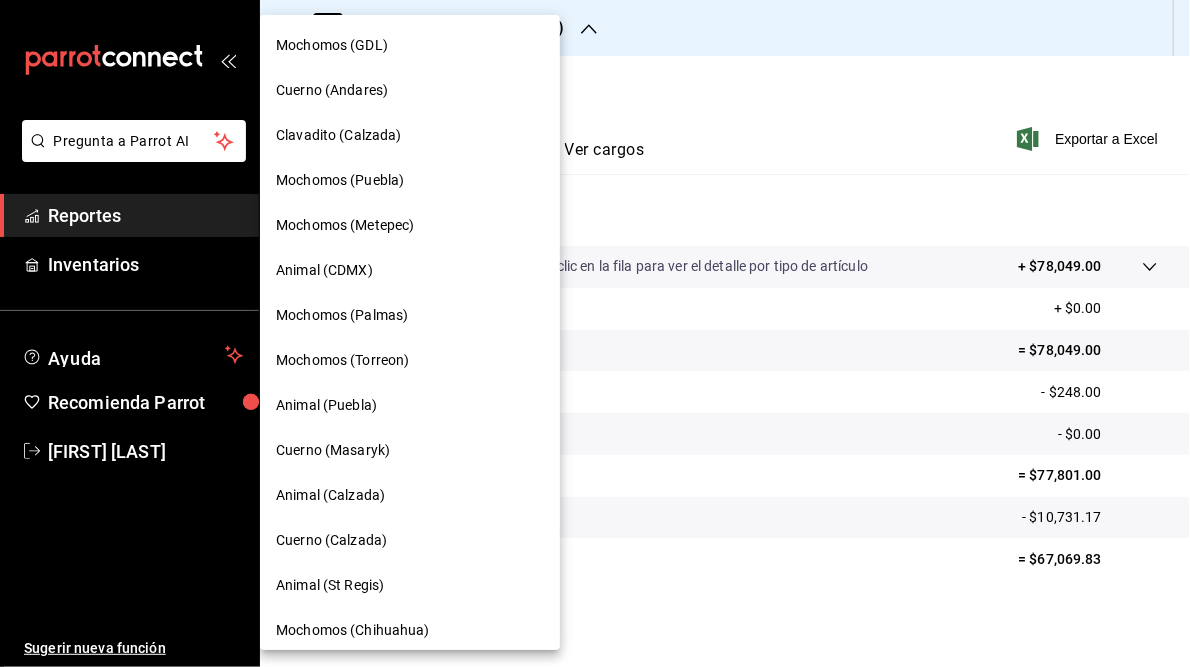 scroll, scrollTop: 145, scrollLeft: 0, axis: vertical 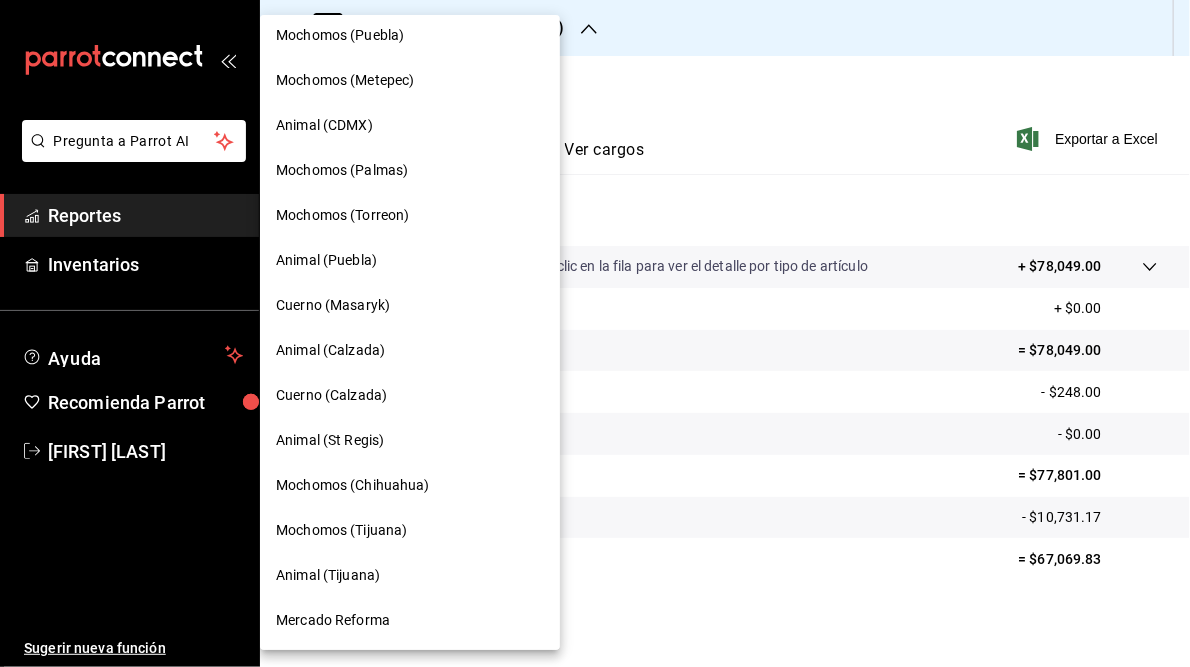 click on "Mochomos (Chihuahua)" at bounding box center [353, 485] 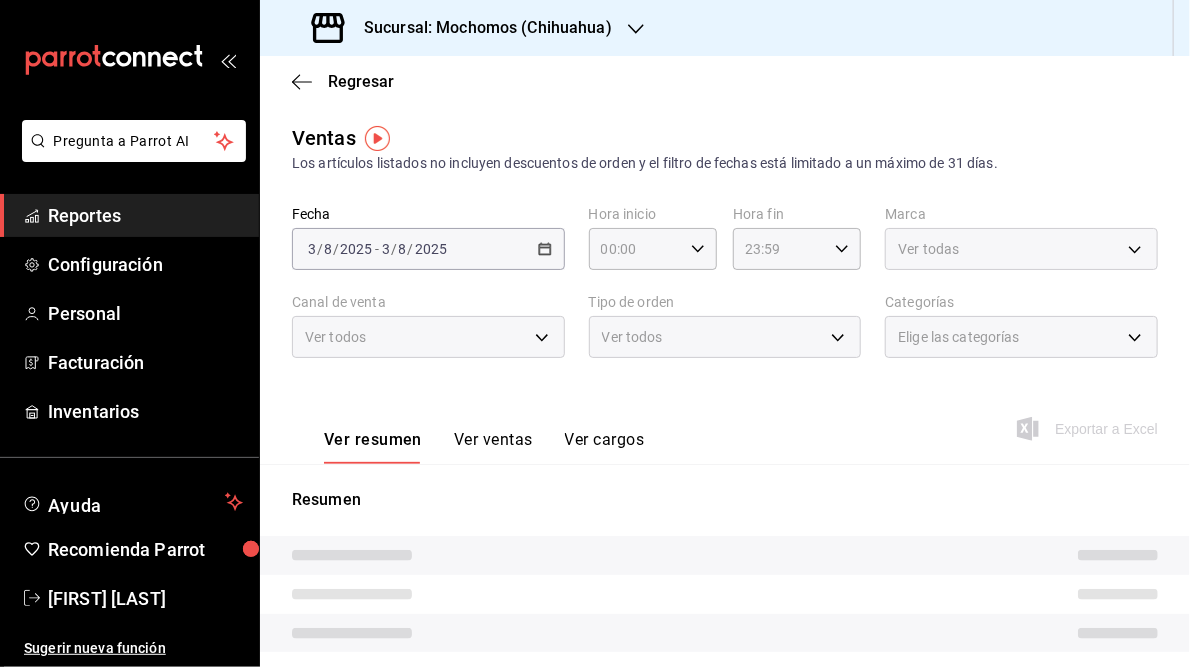 type on "05:00" 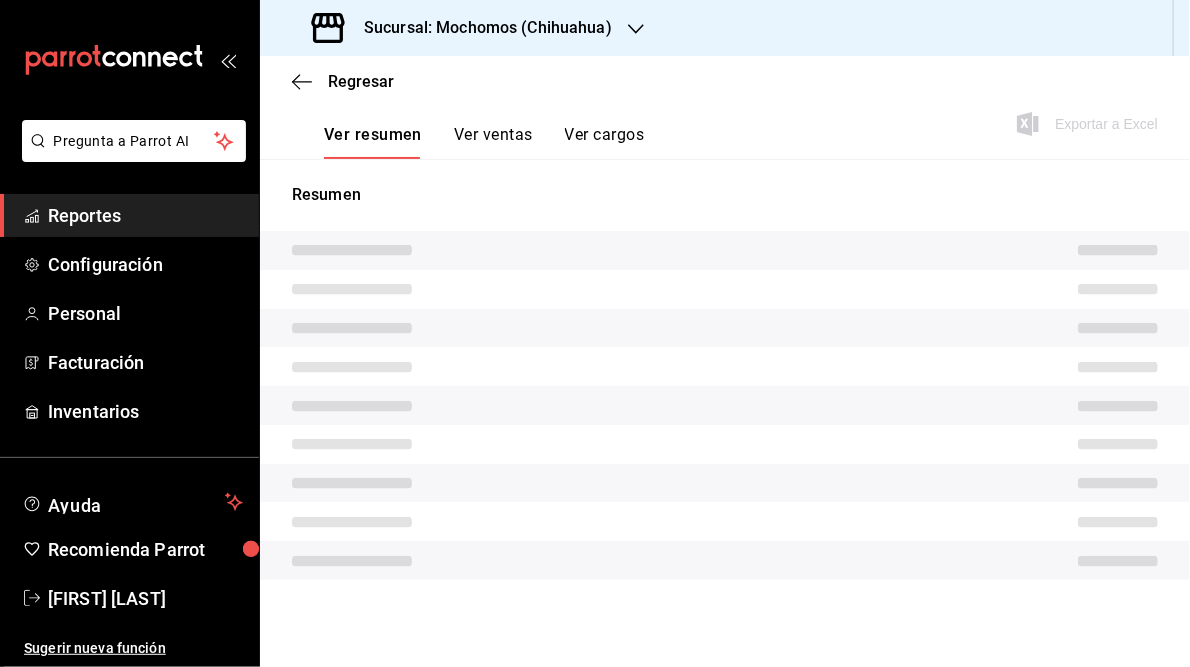 scroll, scrollTop: 290, scrollLeft: 0, axis: vertical 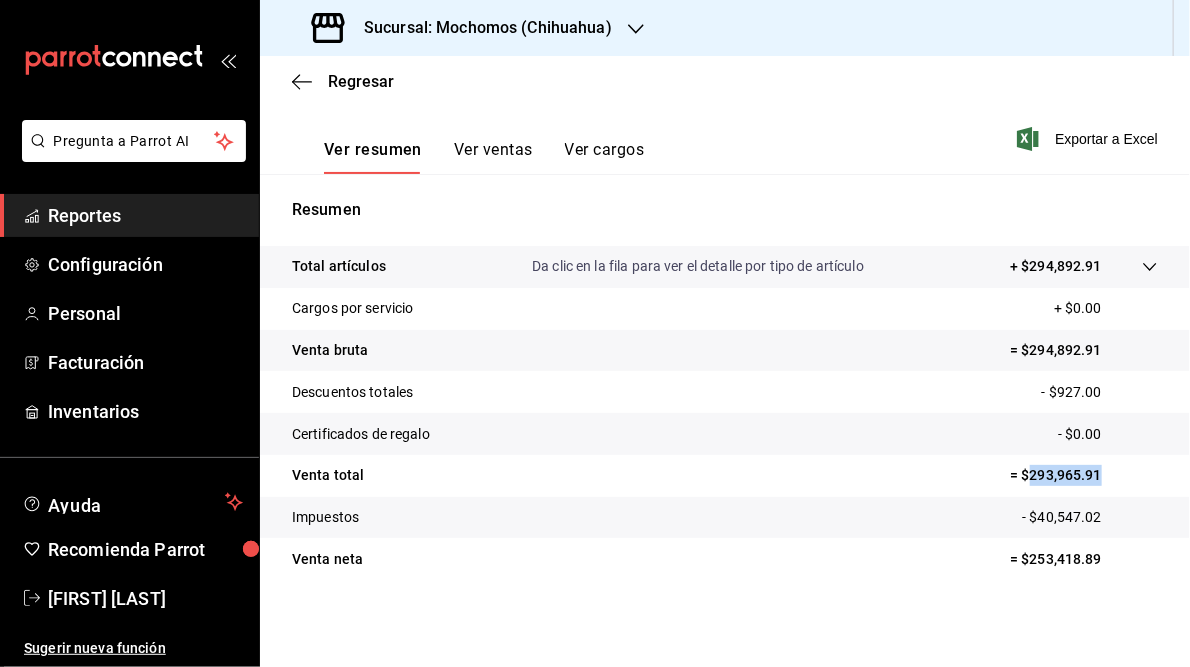 drag, startPoint x: 1016, startPoint y: 474, endPoint x: 1107, endPoint y: 468, distance: 91.197586 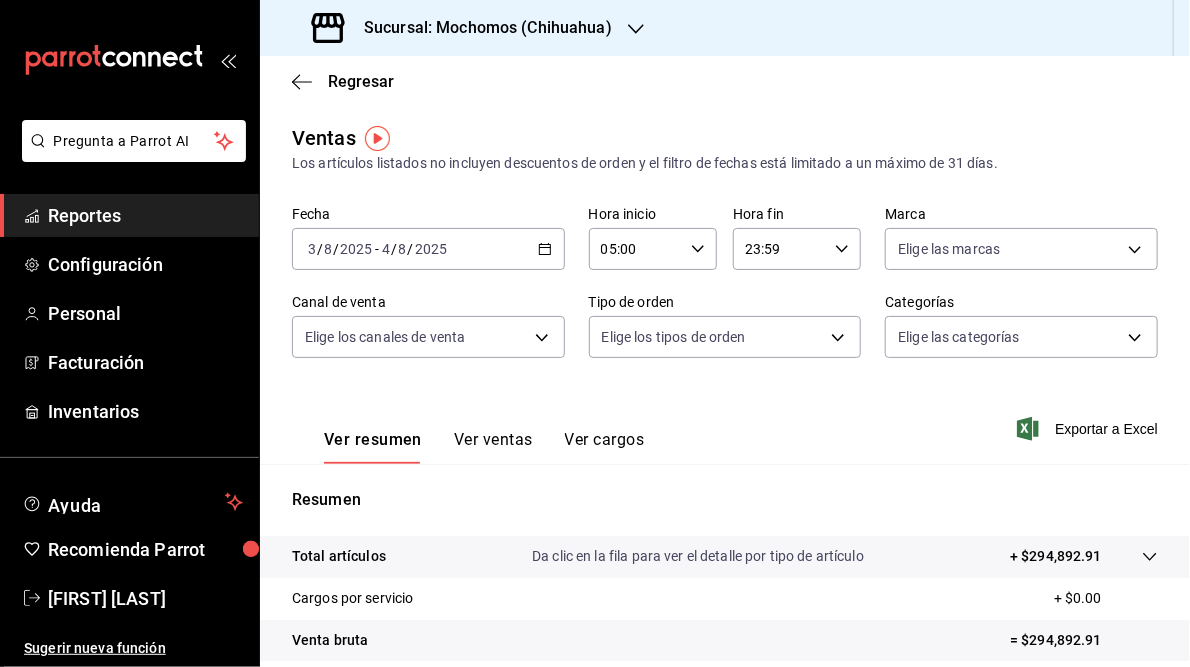 scroll, scrollTop: 0, scrollLeft: 0, axis: both 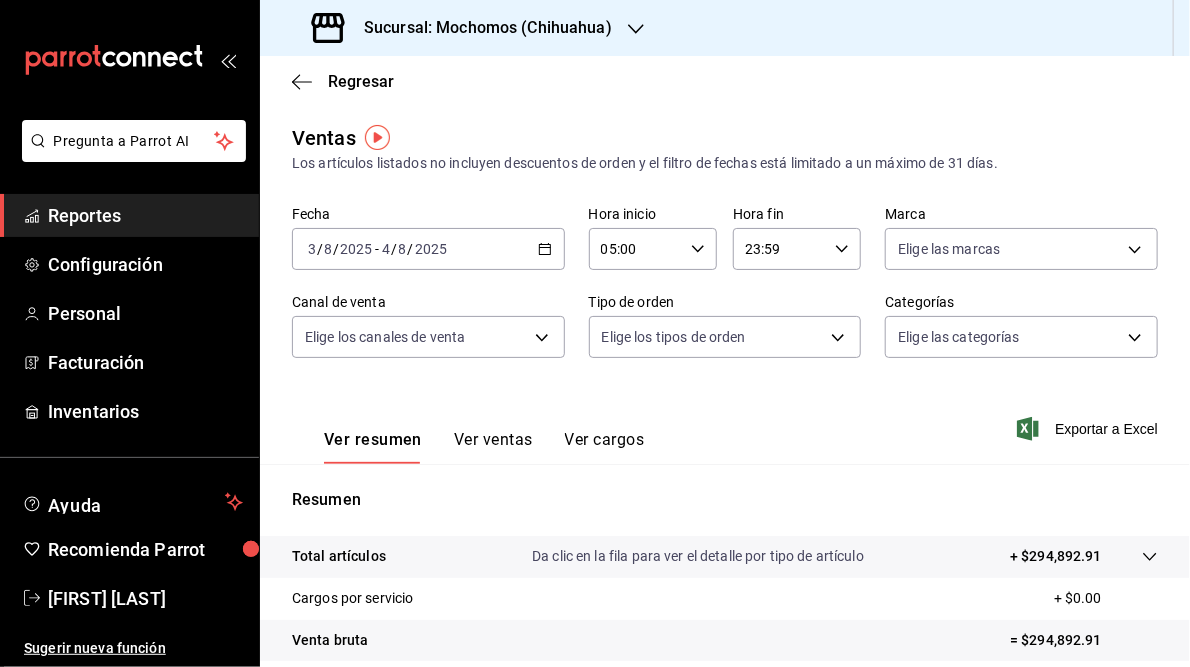 click on "Sucursal: Mochomos (Chihuahua)" at bounding box center (480, 28) 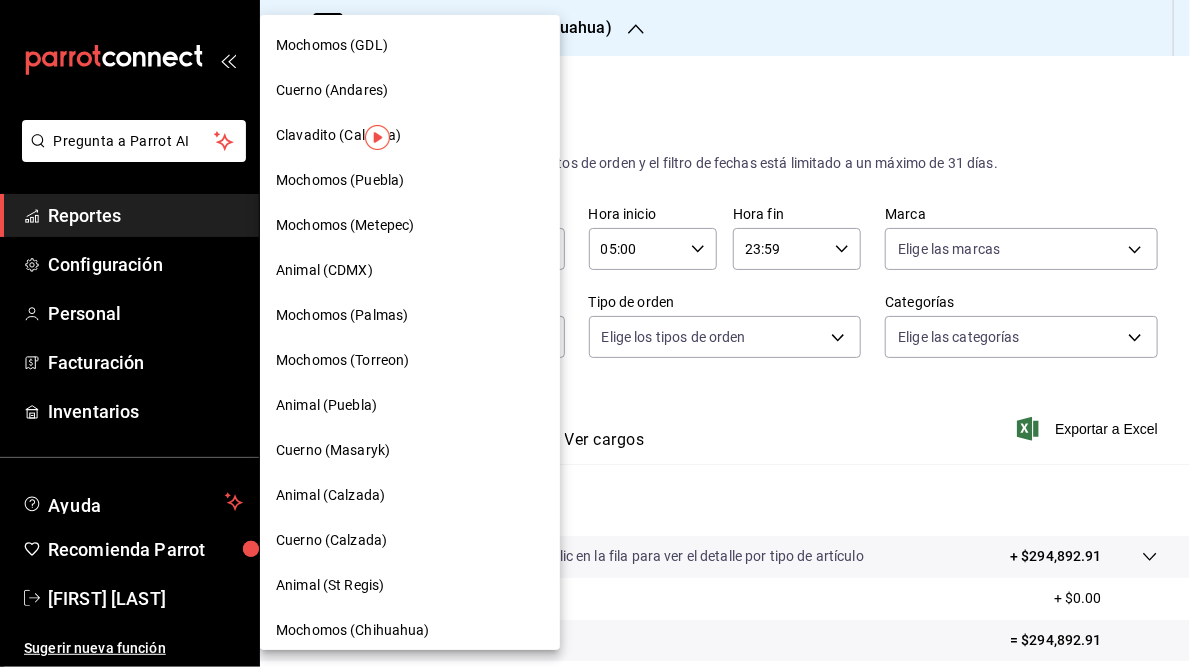 scroll, scrollTop: 145, scrollLeft: 0, axis: vertical 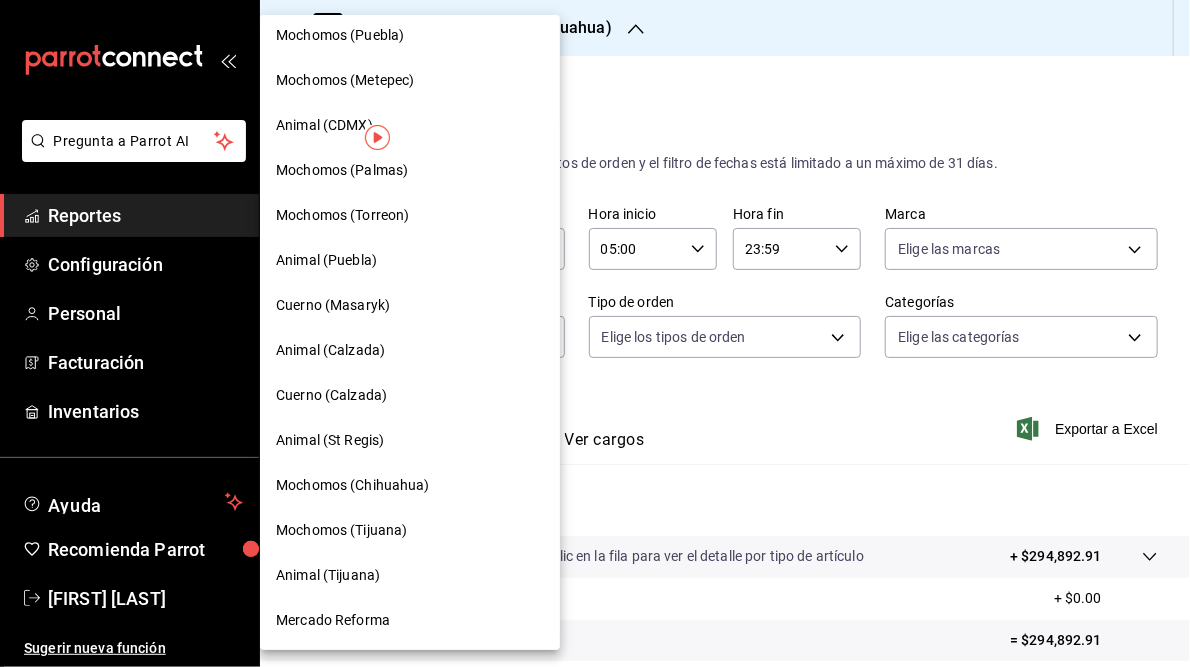 click on "Mochomos (Tijuana)" at bounding box center (341, 530) 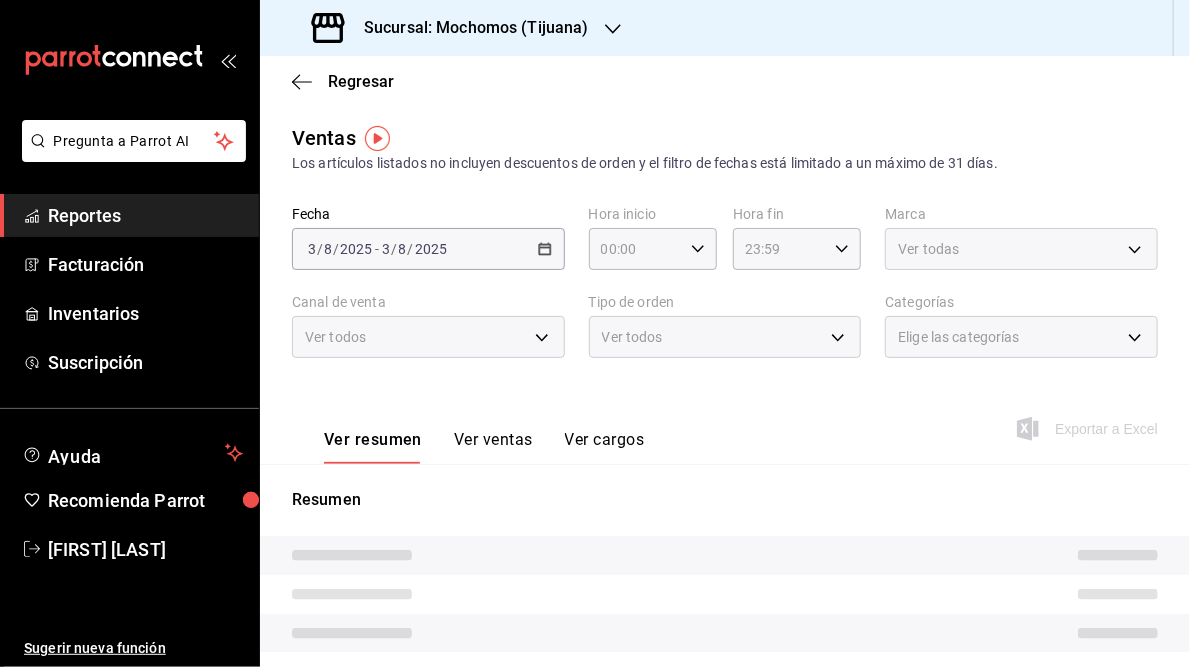 type on "05:00" 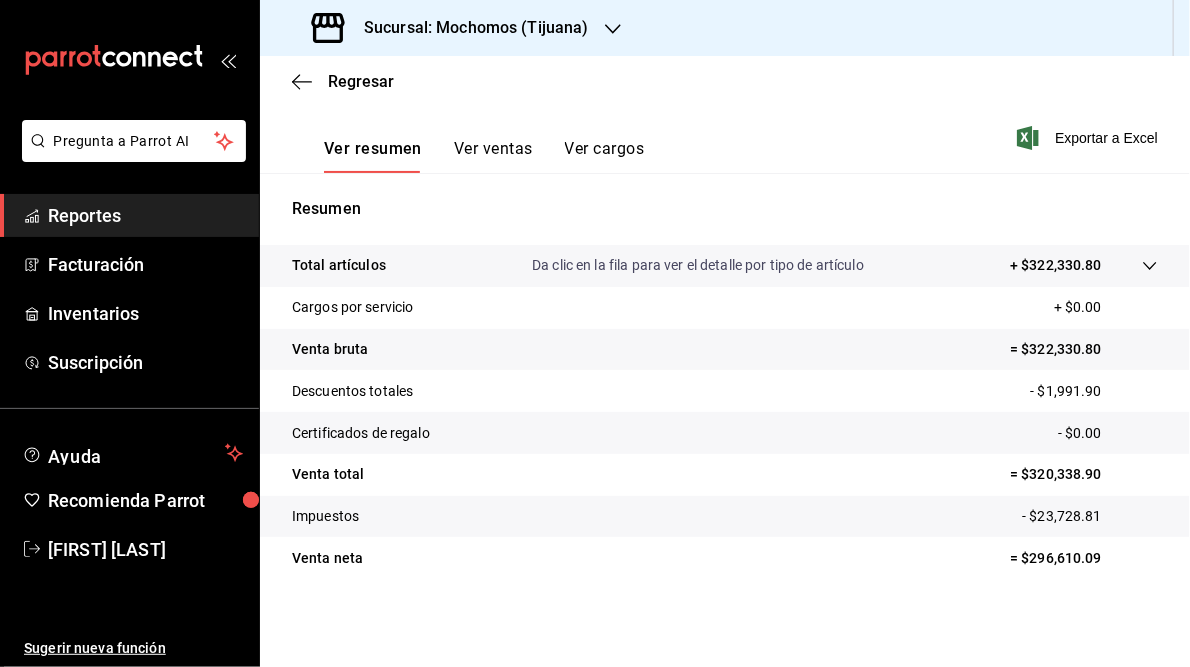 scroll, scrollTop: 290, scrollLeft: 0, axis: vertical 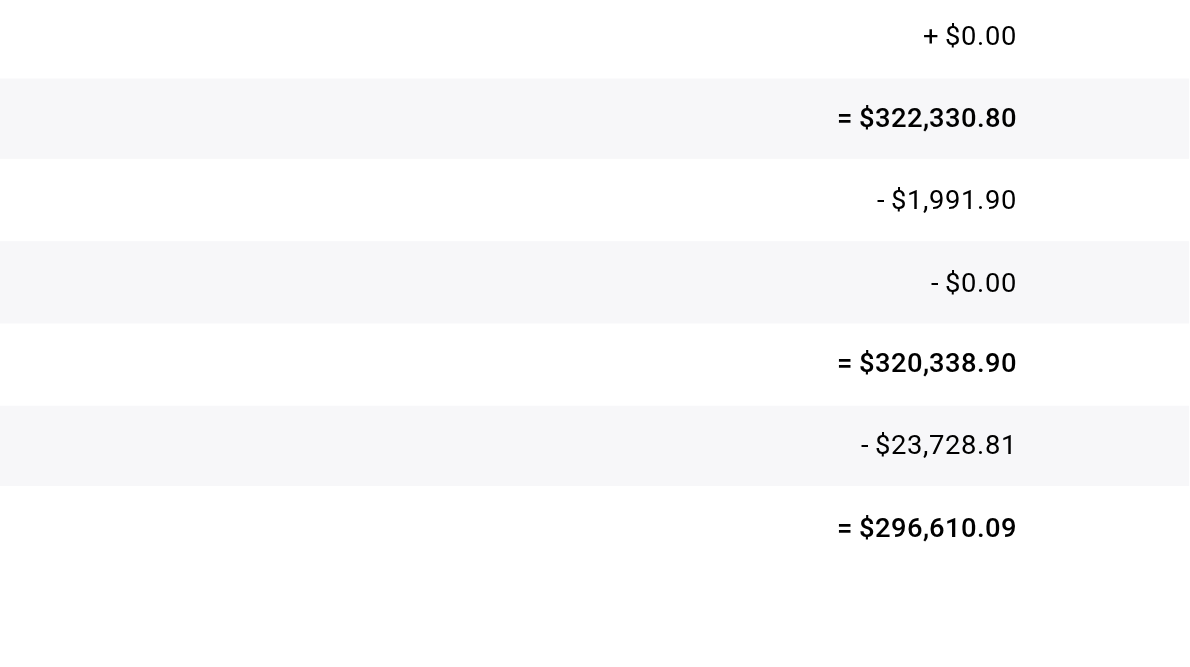 click on "= $320,338.90" at bounding box center [1084, 475] 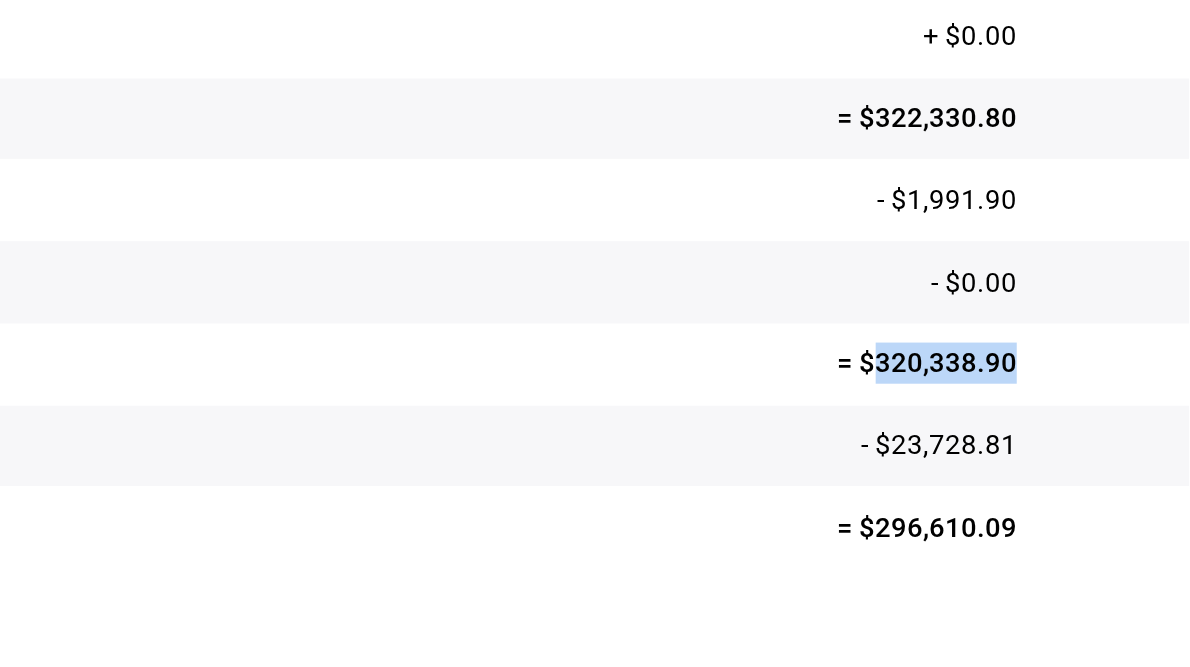 drag, startPoint x: 1021, startPoint y: 475, endPoint x: 1091, endPoint y: 477, distance: 70.028564 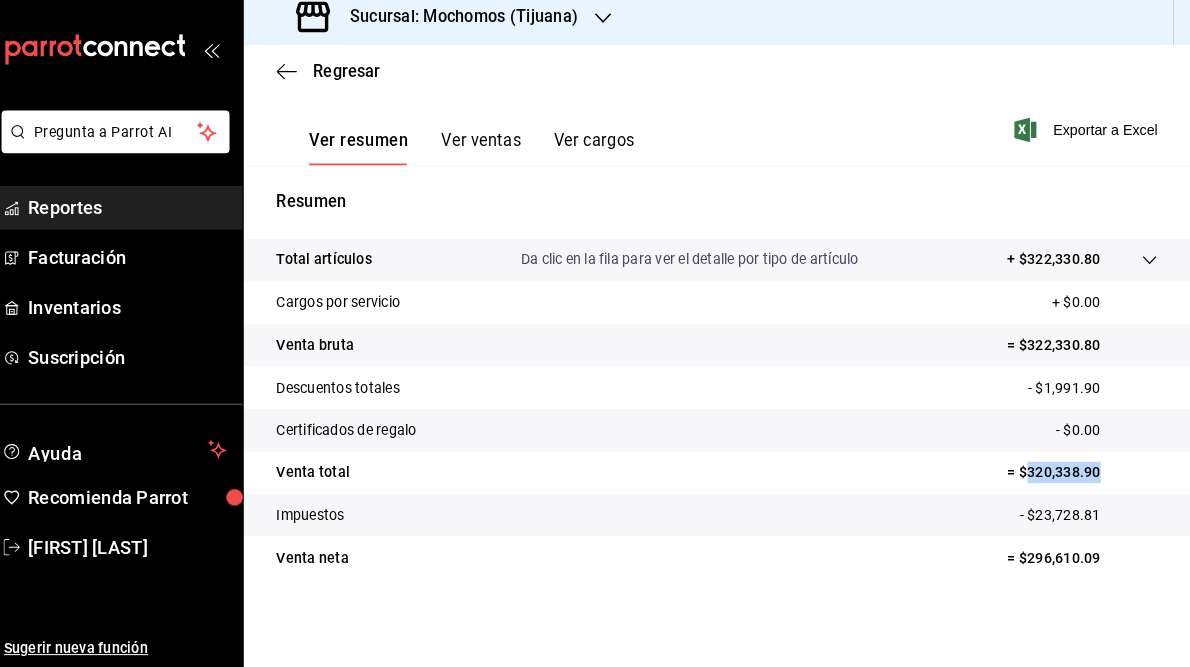scroll, scrollTop: 0, scrollLeft: 0, axis: both 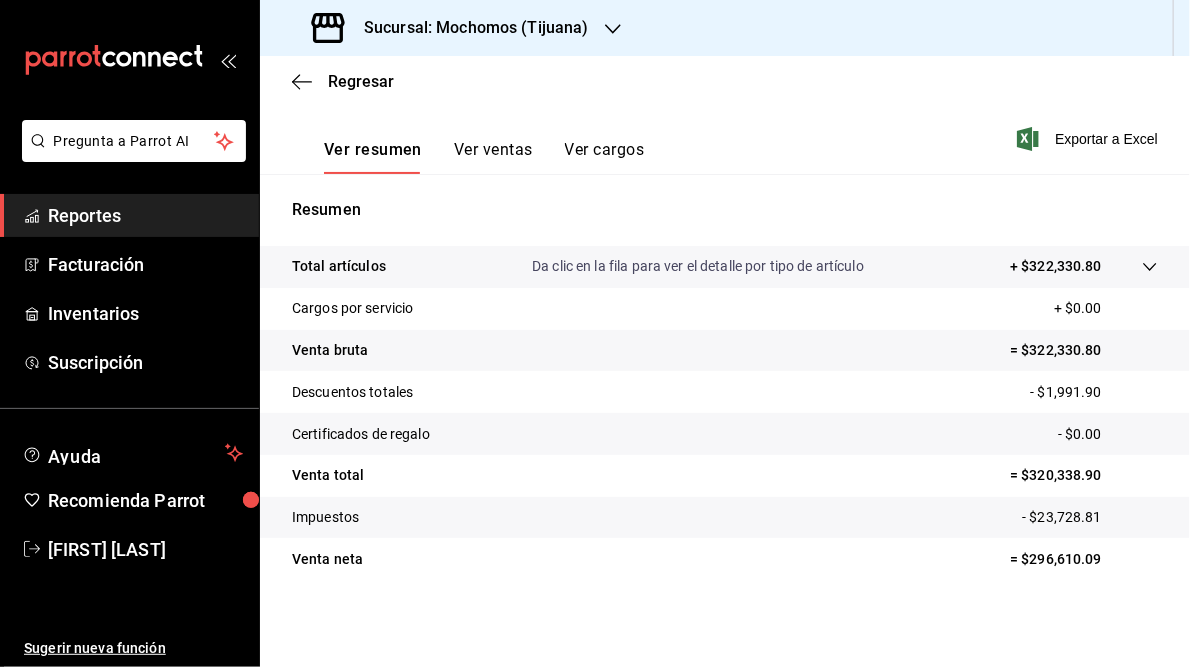 click on "Sucursal: Mochomos (Tijuana)" at bounding box center [468, 28] 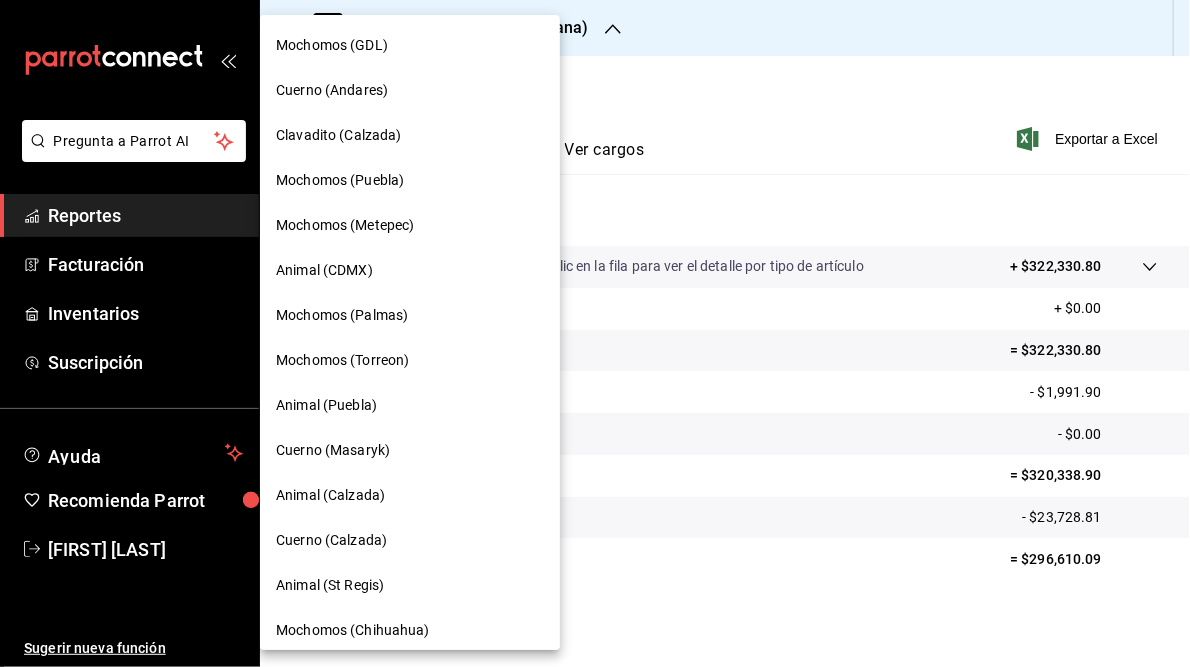 scroll, scrollTop: 145, scrollLeft: 0, axis: vertical 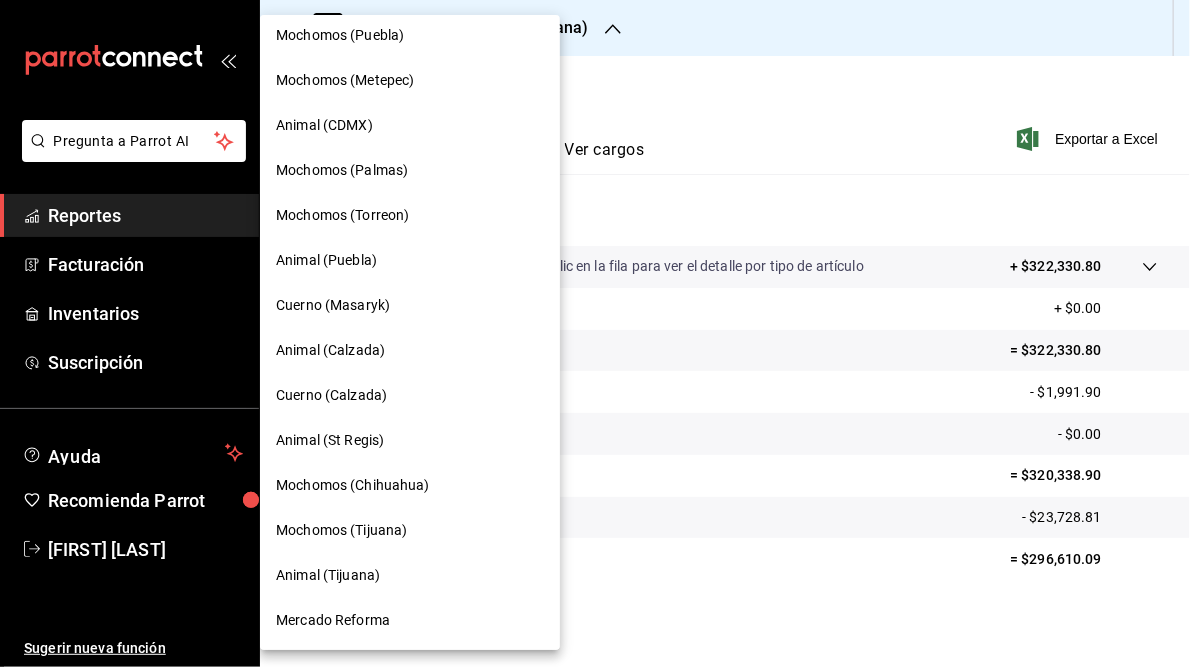 click on "Animal (Tijuana)" at bounding box center (328, 575) 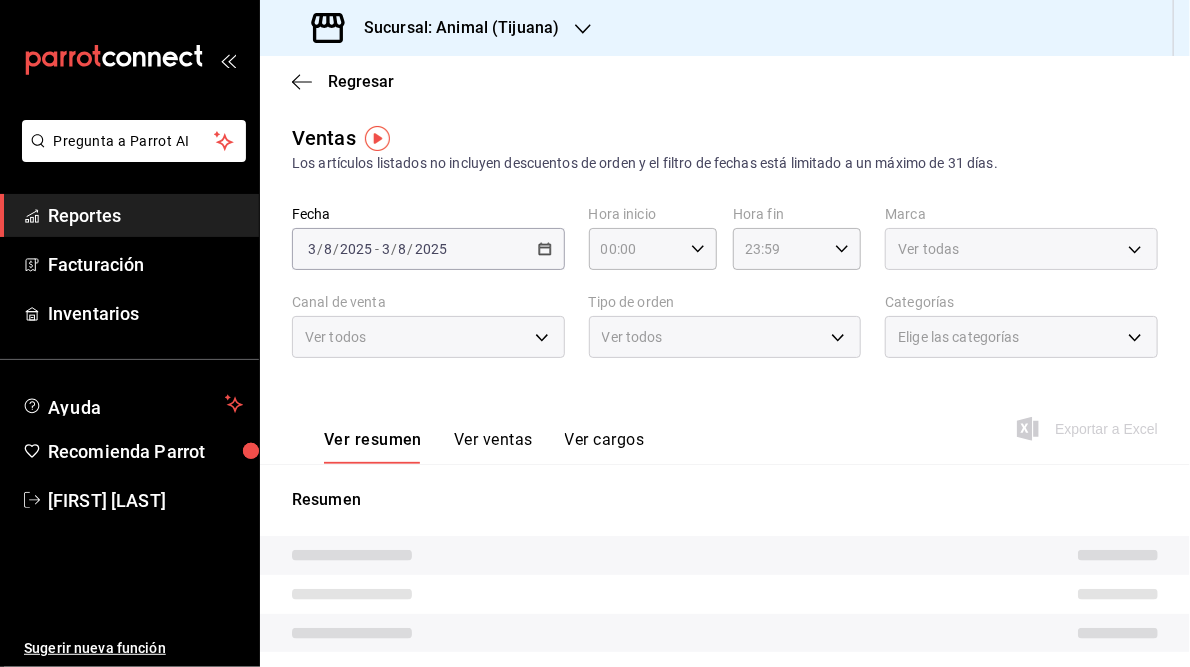 type on "05:00" 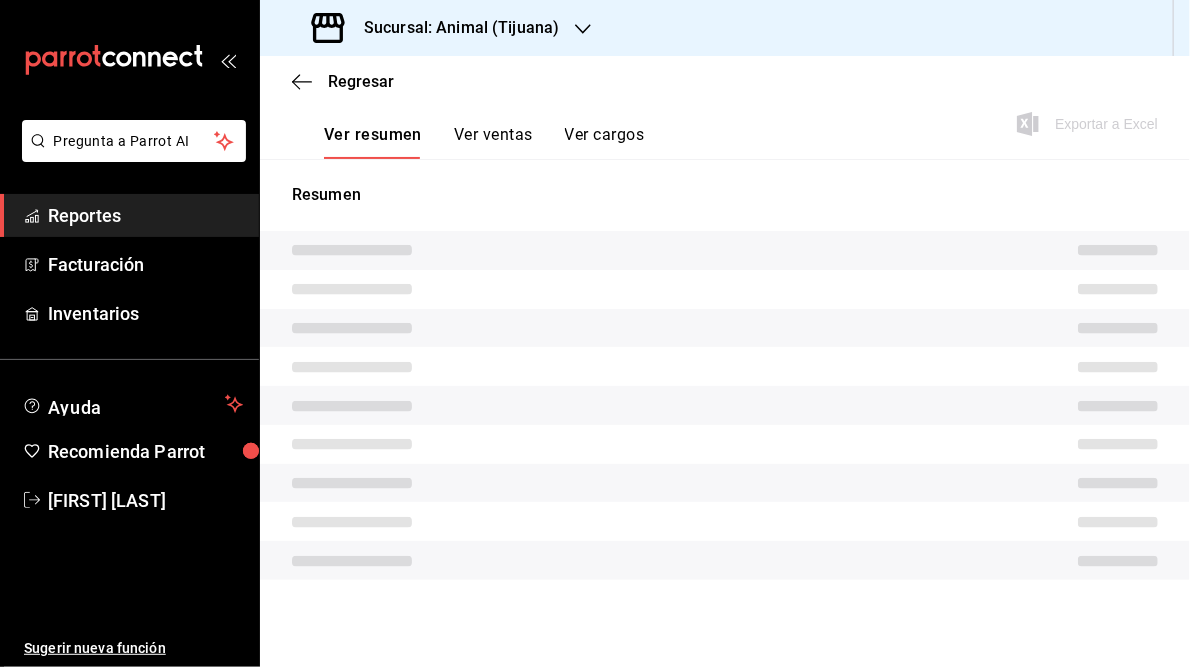 scroll, scrollTop: 290, scrollLeft: 0, axis: vertical 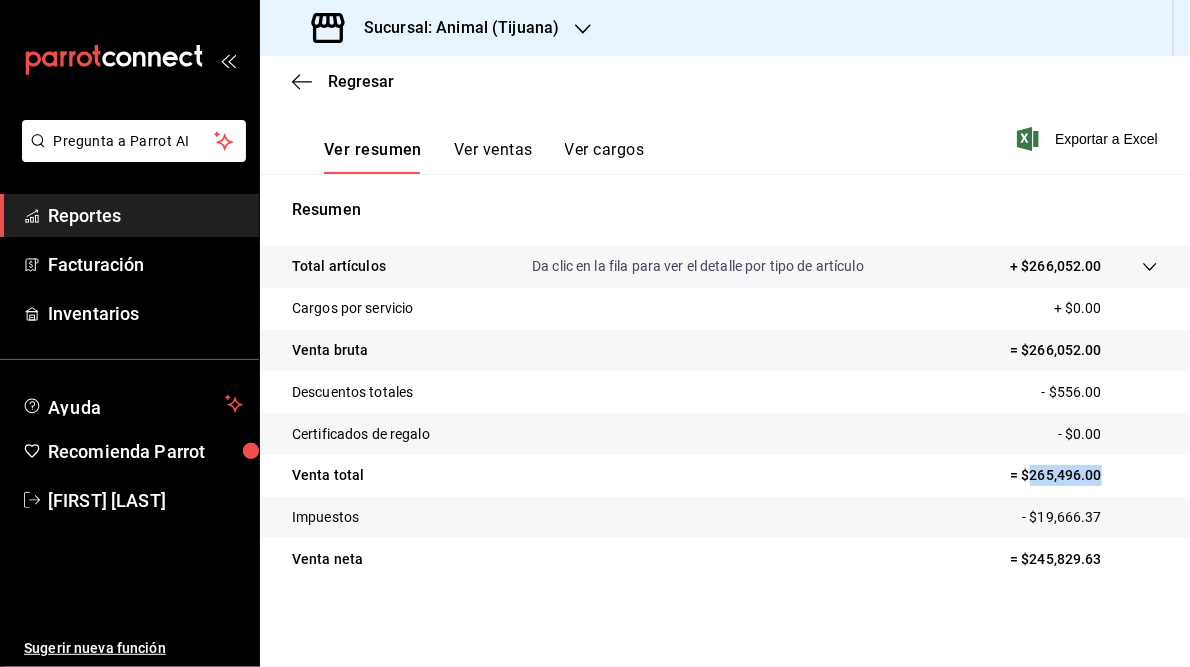 drag, startPoint x: 1019, startPoint y: 477, endPoint x: 1092, endPoint y: 470, distance: 73.33485 